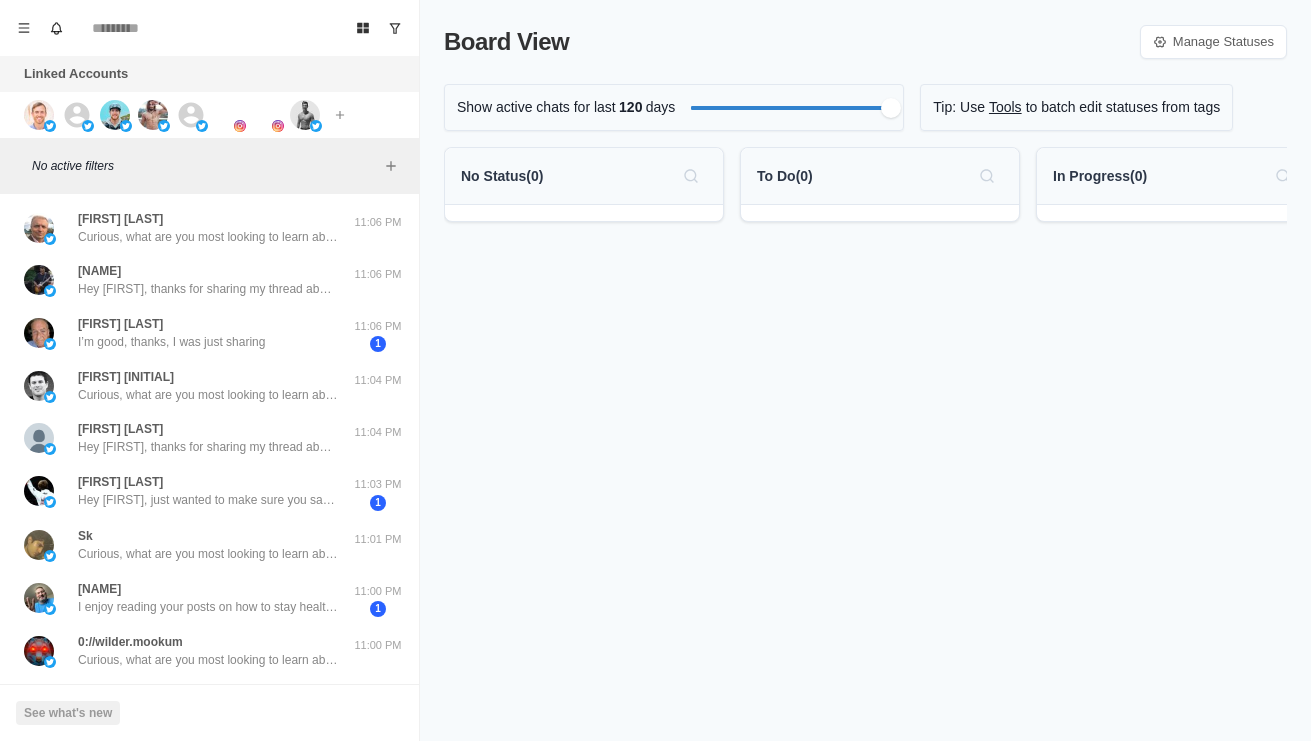 scroll, scrollTop: 0, scrollLeft: 0, axis: both 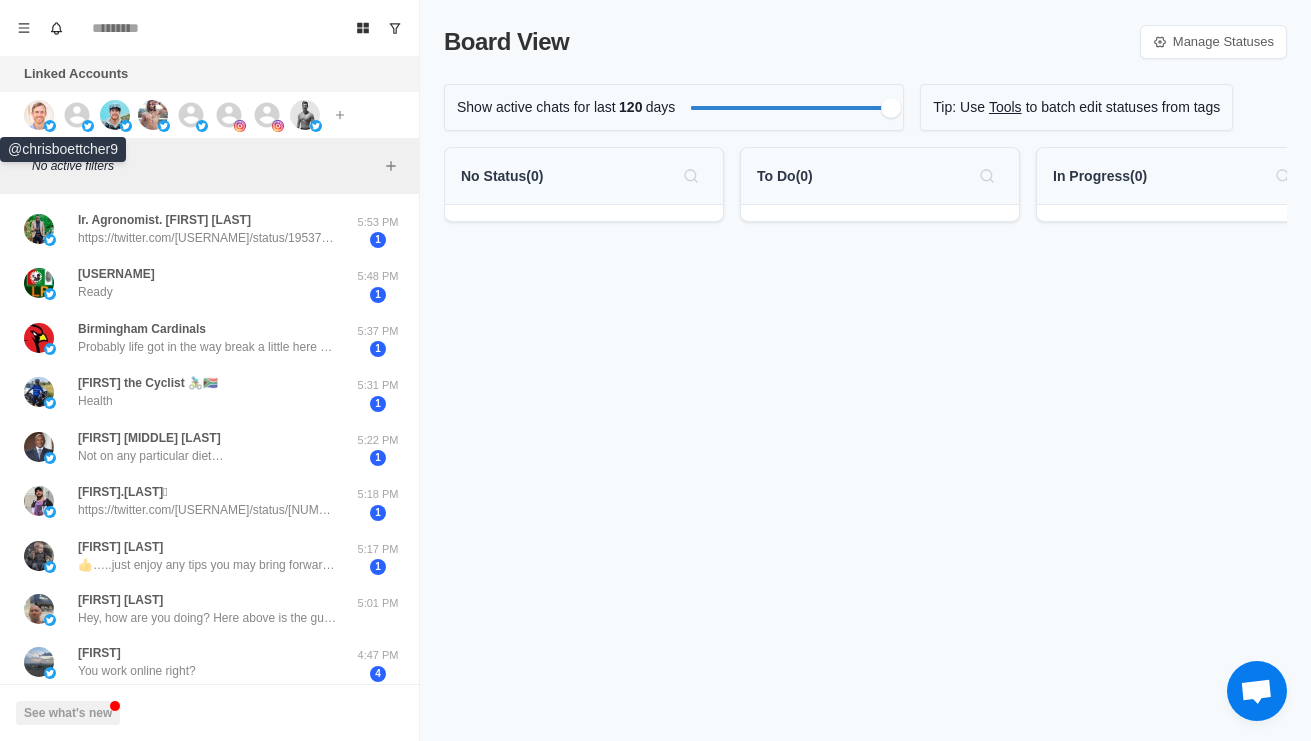 click at bounding box center [50, 126] 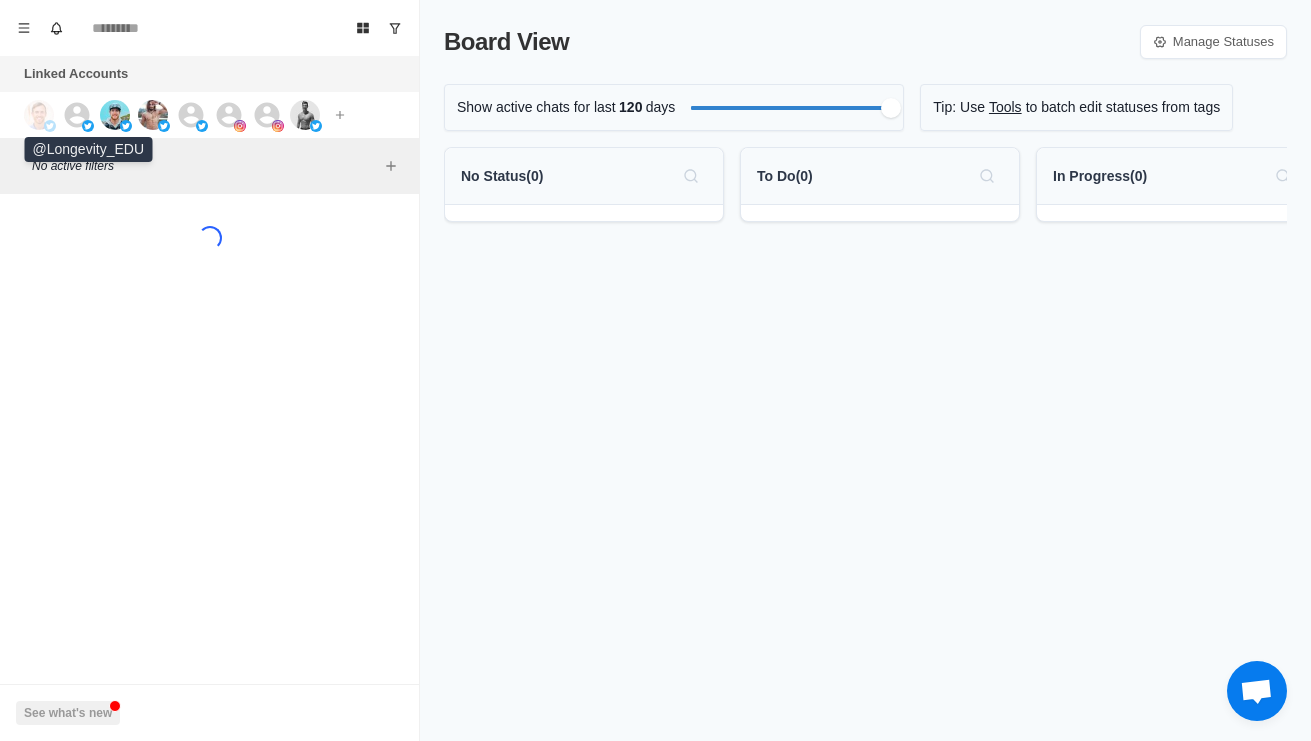 click 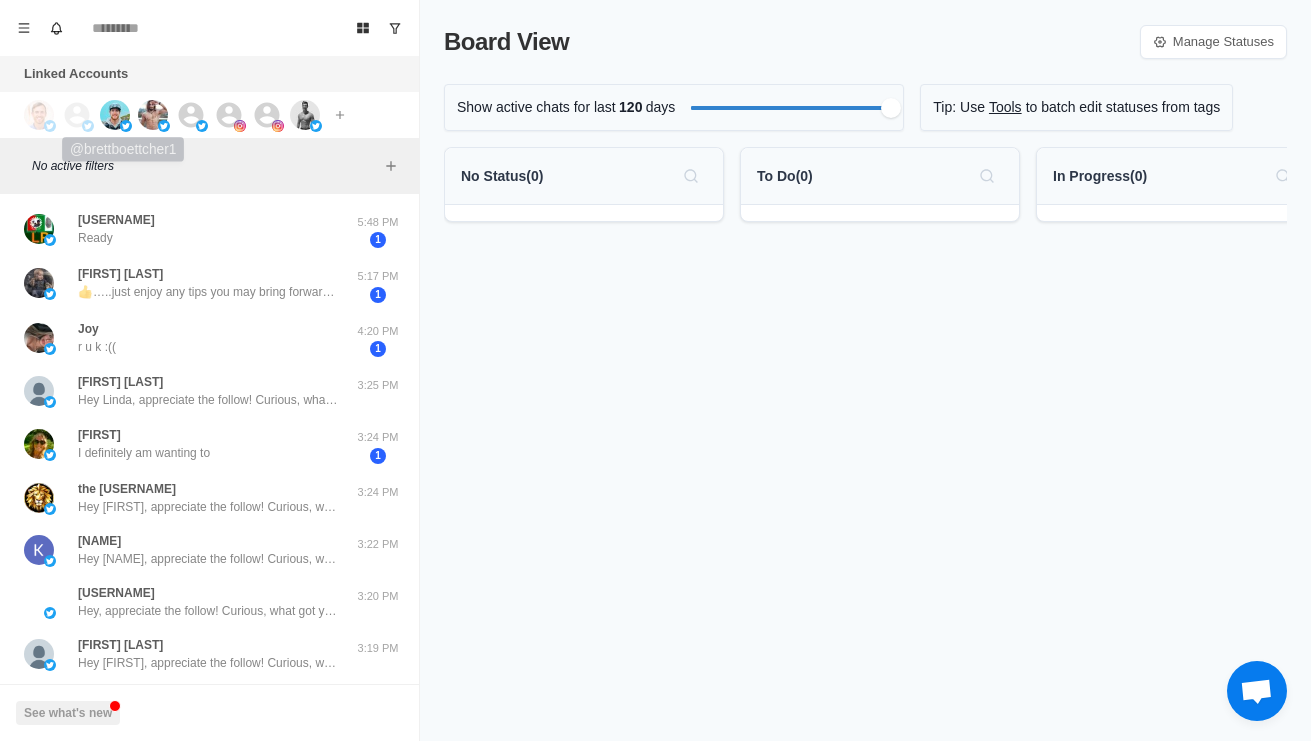 click at bounding box center [115, 115] 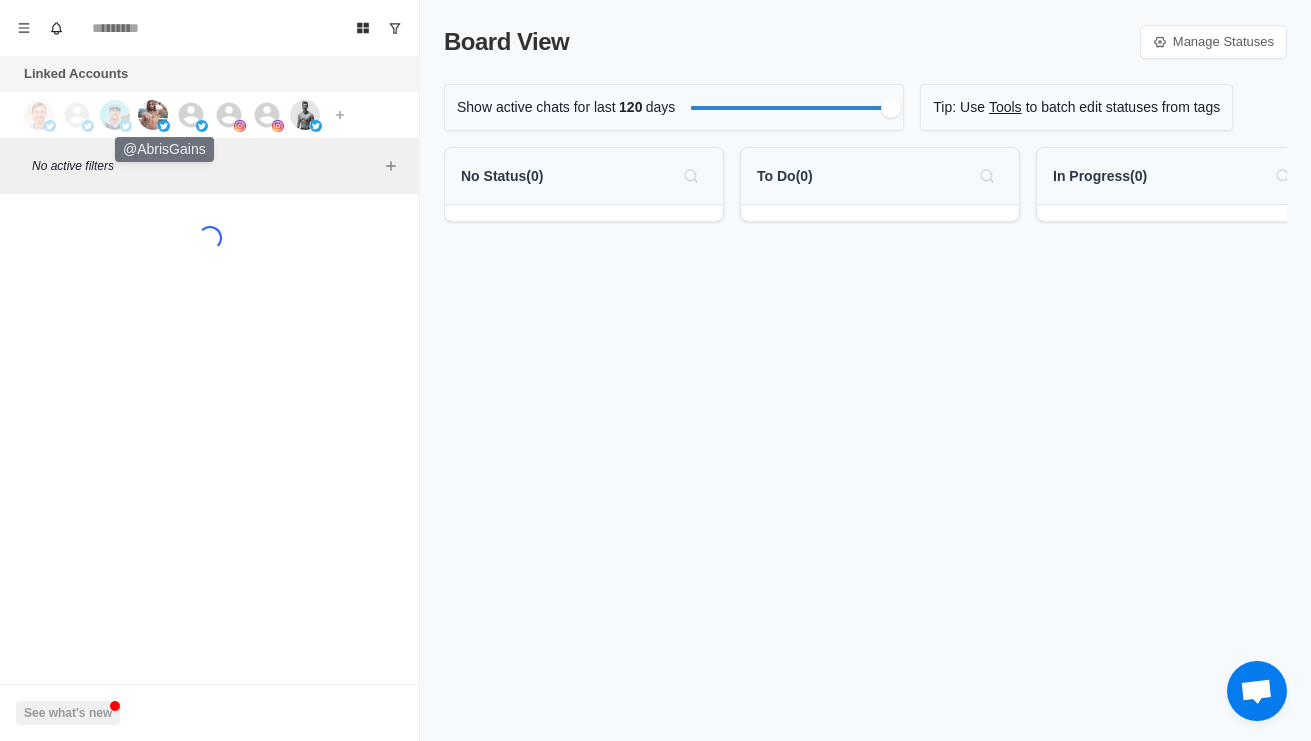 click at bounding box center [153, 115] 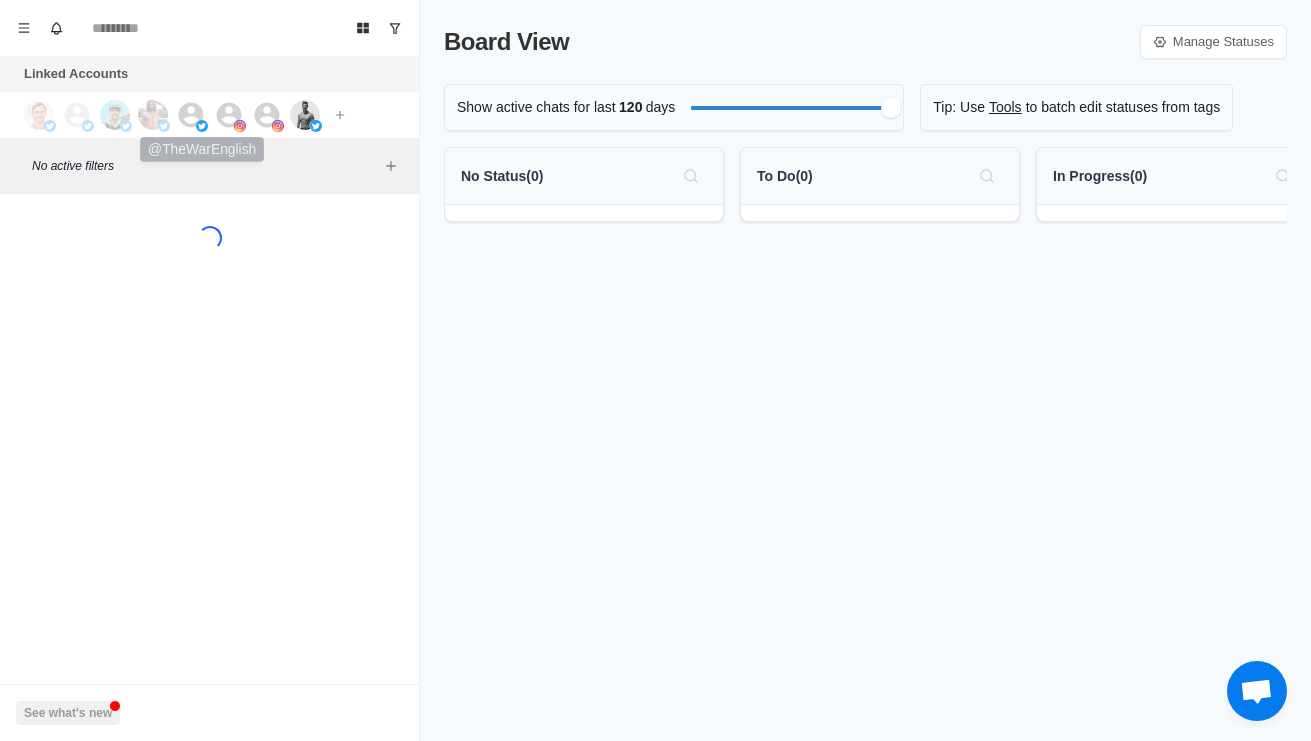 click 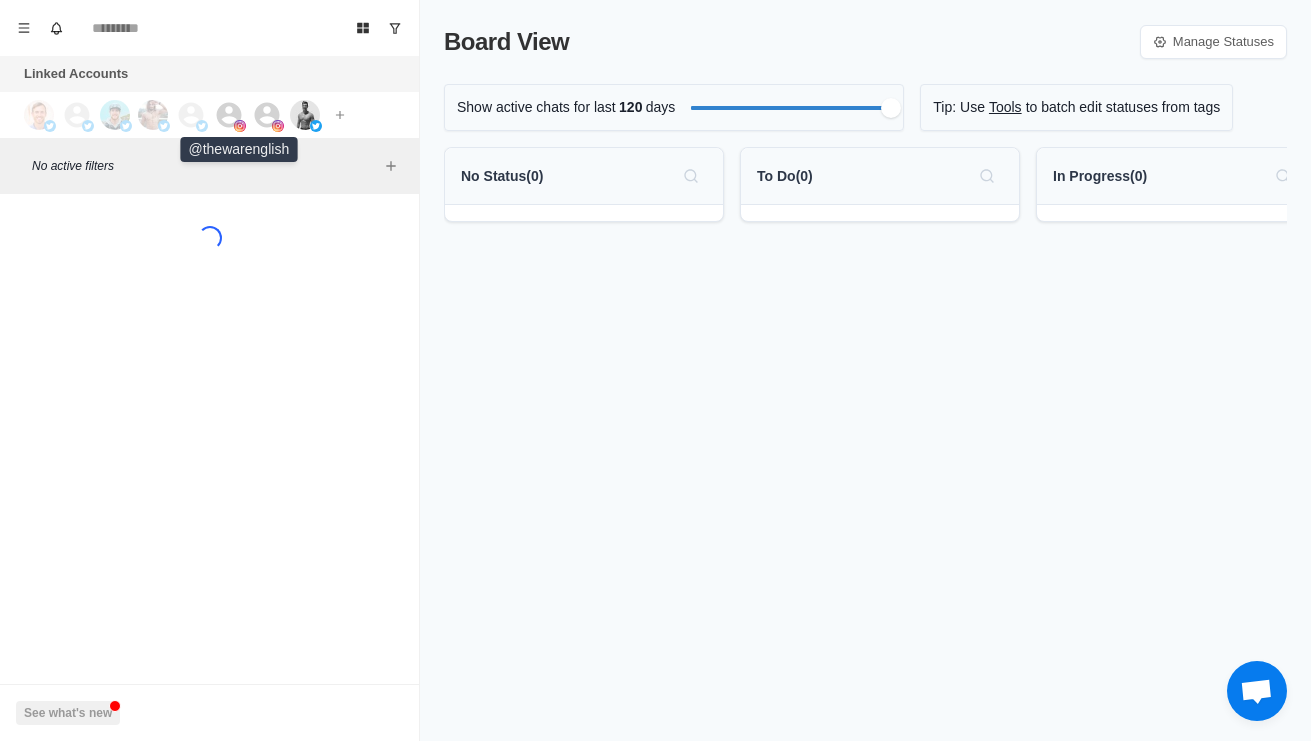 click at bounding box center (240, 126) 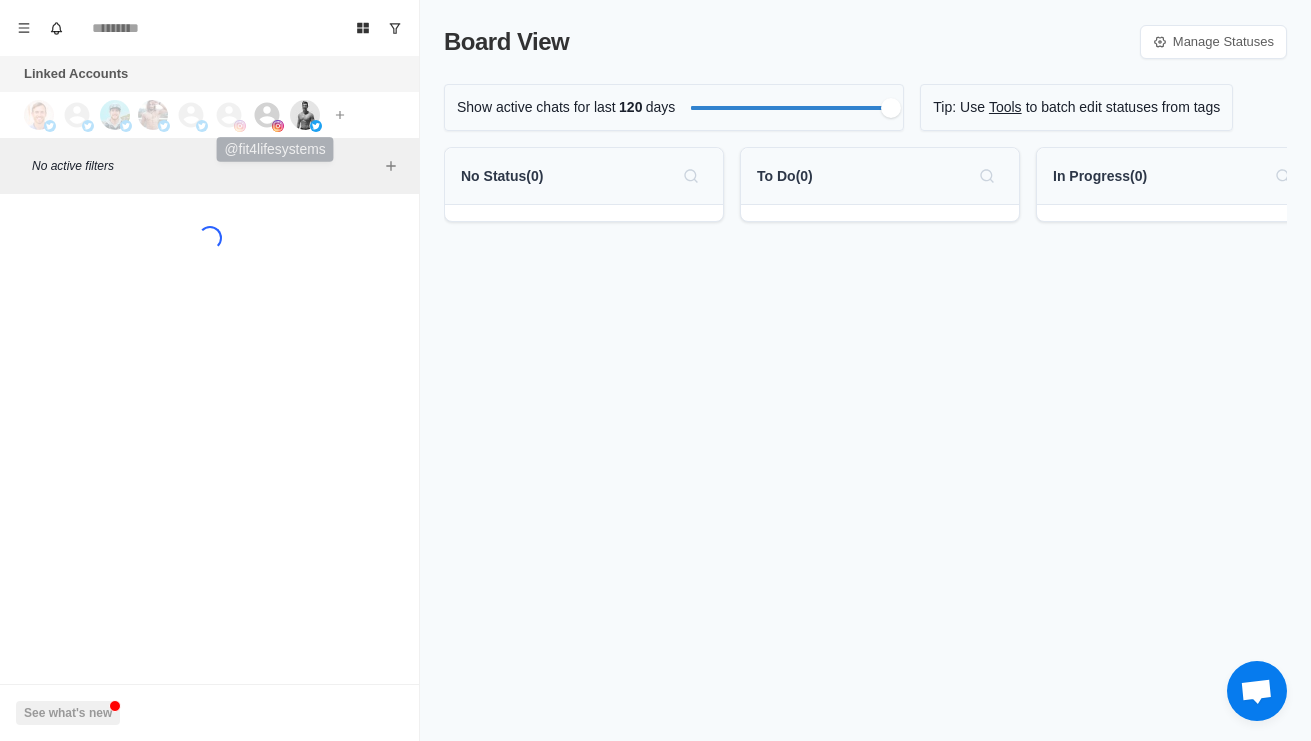 click 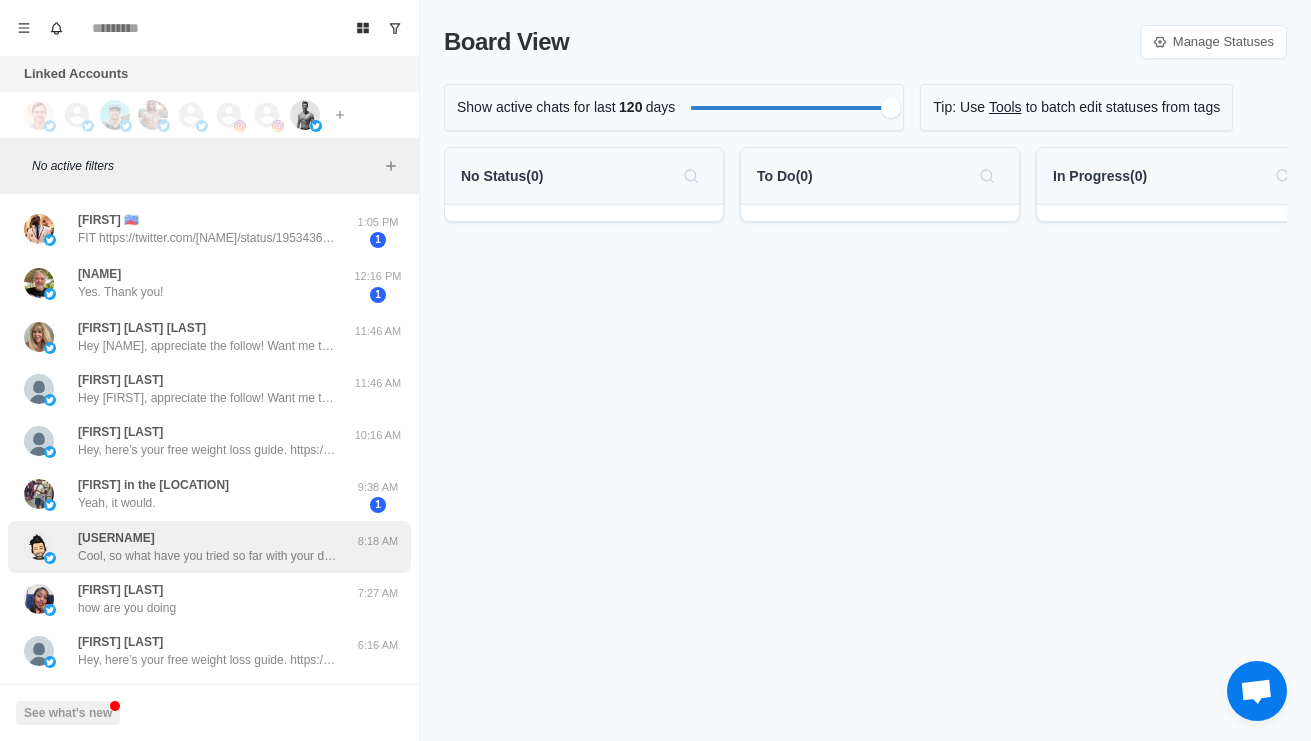 click on "Cool, so what have you tried so far with your diet and training to lose the 80lbs?" at bounding box center (208, 556) 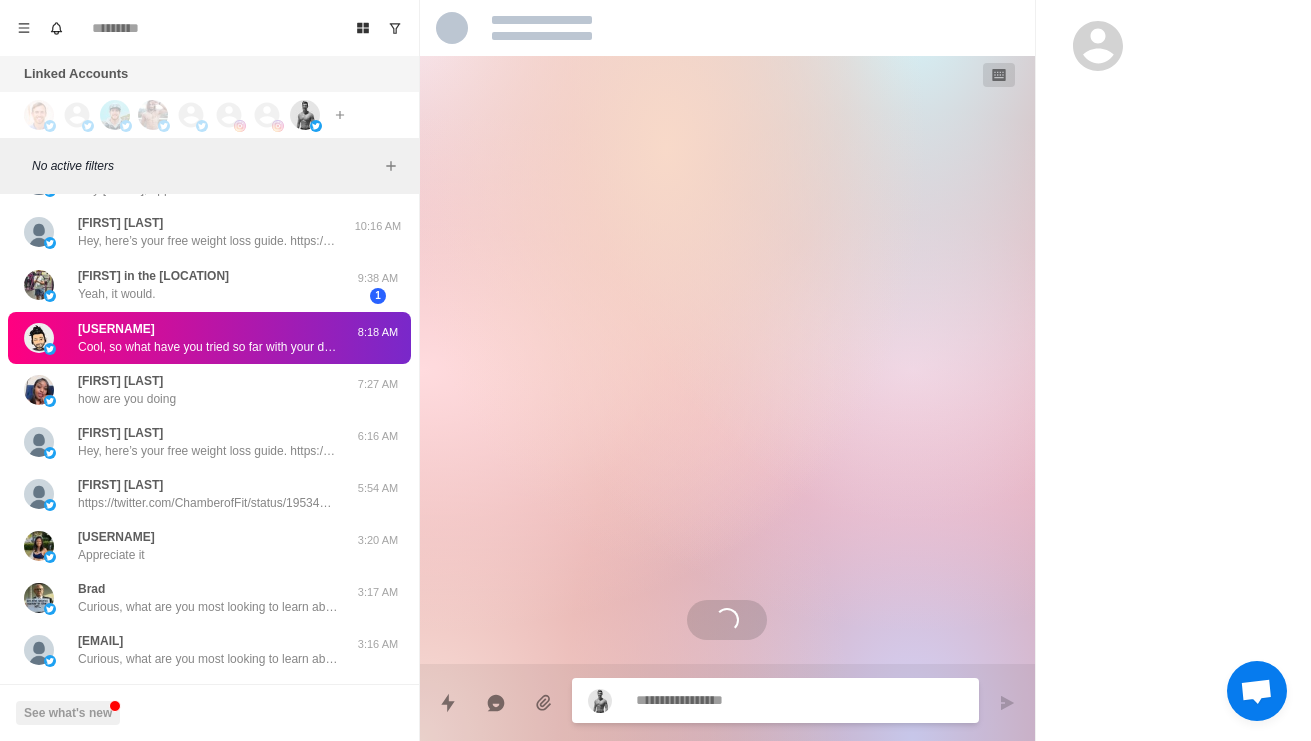 scroll, scrollTop: 222, scrollLeft: 0, axis: vertical 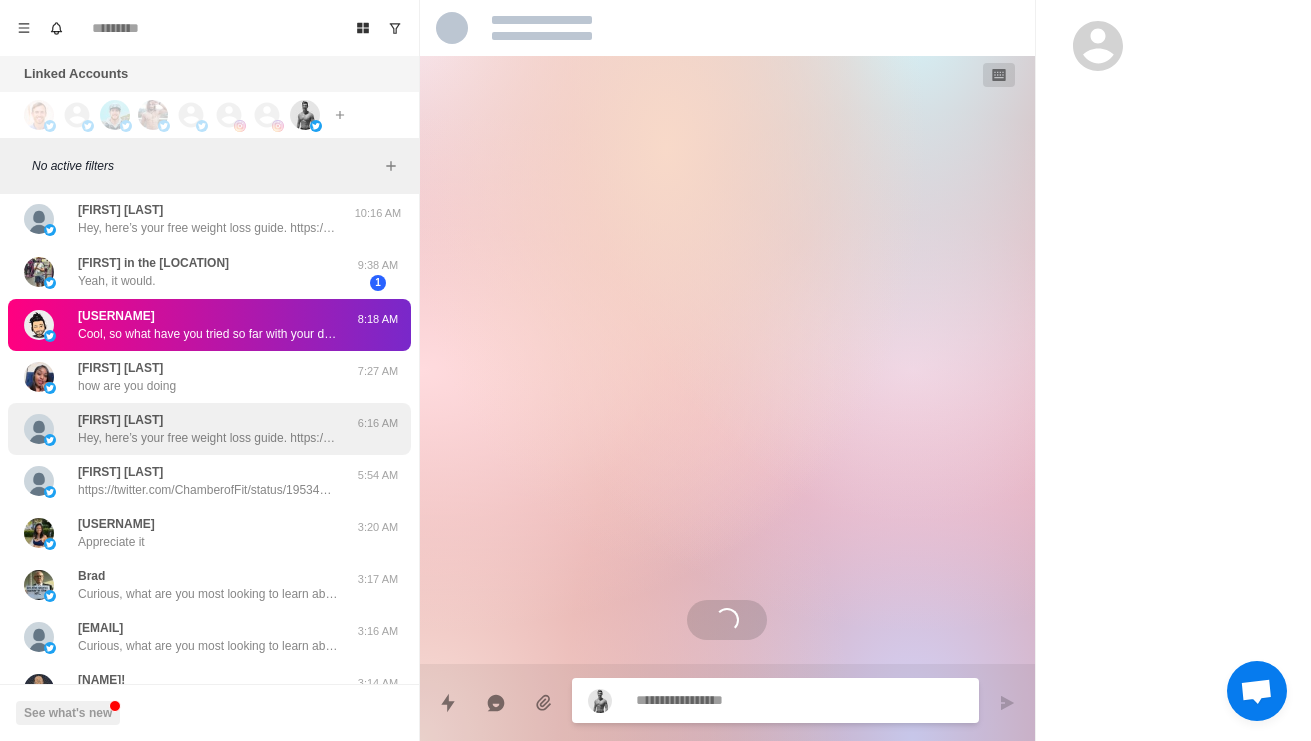 click on "Hey, here’s your free weight loss guide.
https://www.chamberoffitness.com/fat-loss-blueprint
Appreciate you replying for it! 💪
Are you currently working on losing weight?" at bounding box center [208, 438] 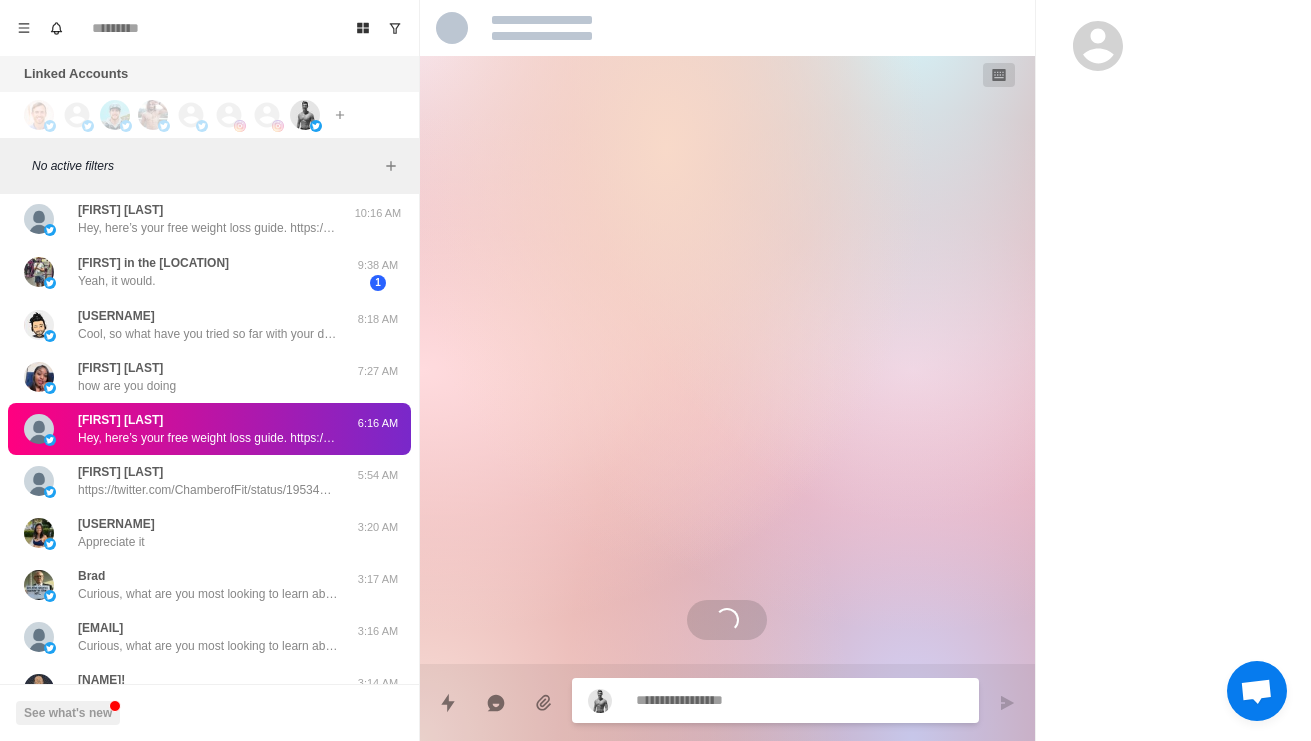 scroll, scrollTop: 410, scrollLeft: 0, axis: vertical 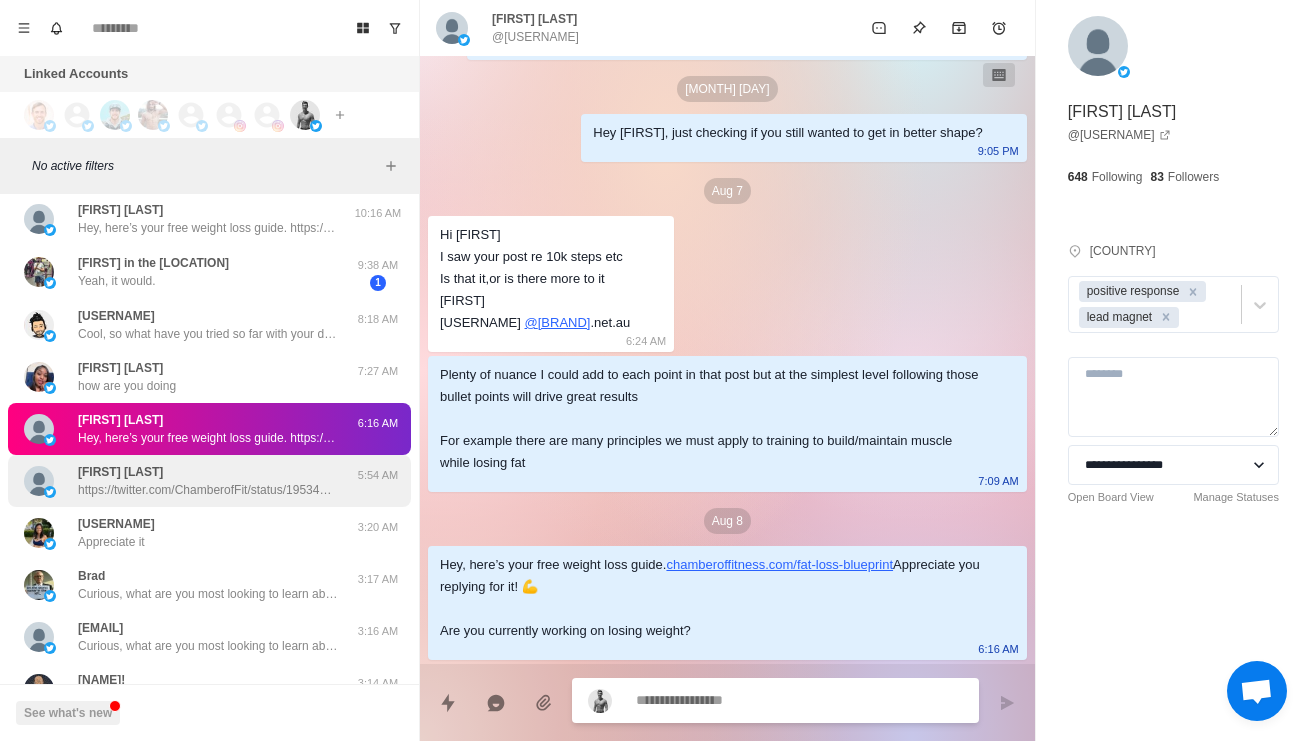 click on "[FIRST] [LAST]" at bounding box center [120, 472] 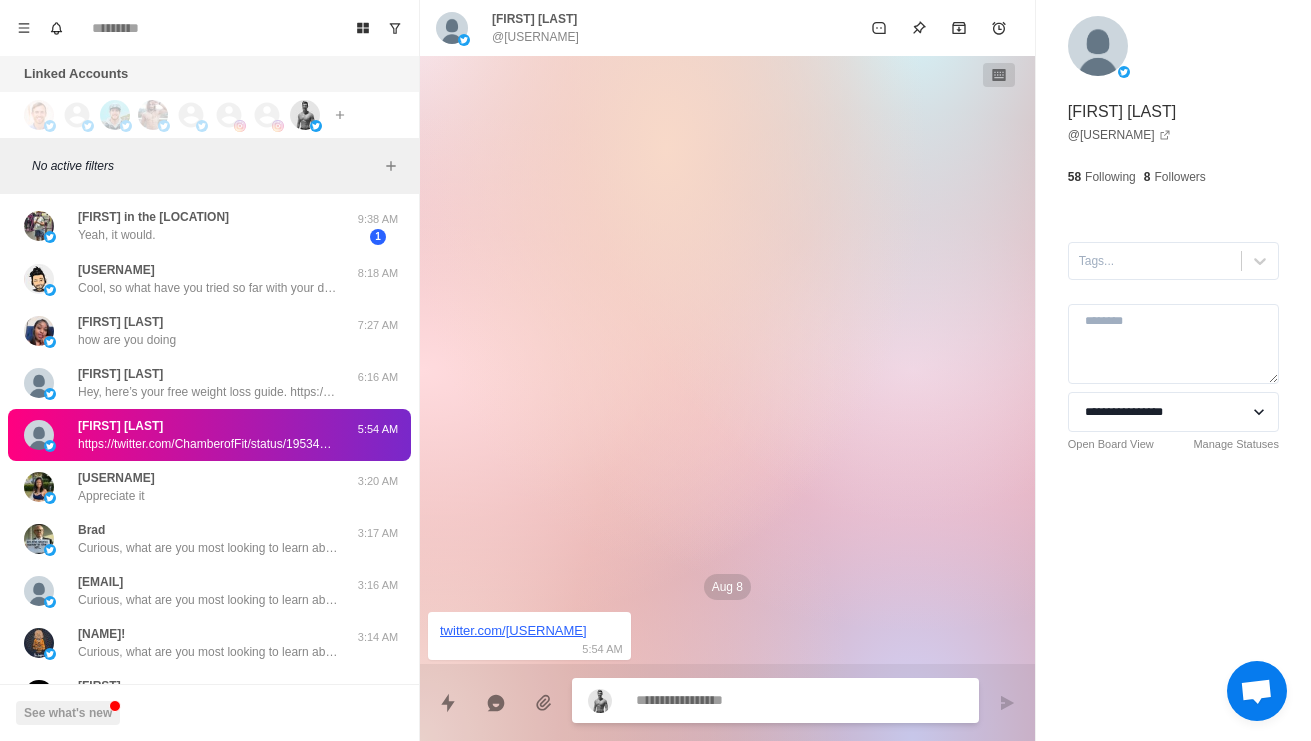 scroll, scrollTop: 273, scrollLeft: 0, axis: vertical 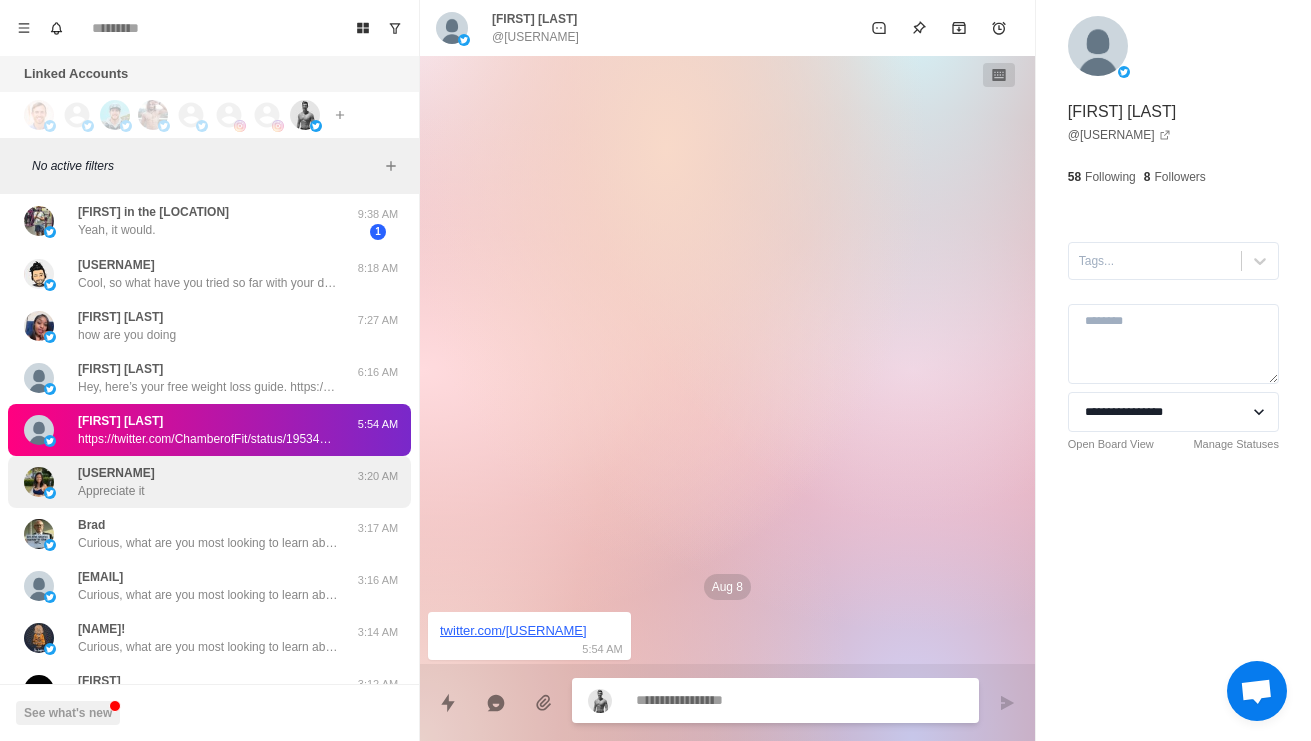 click on "[NAME] Appreciate it" at bounding box center [188, 482] 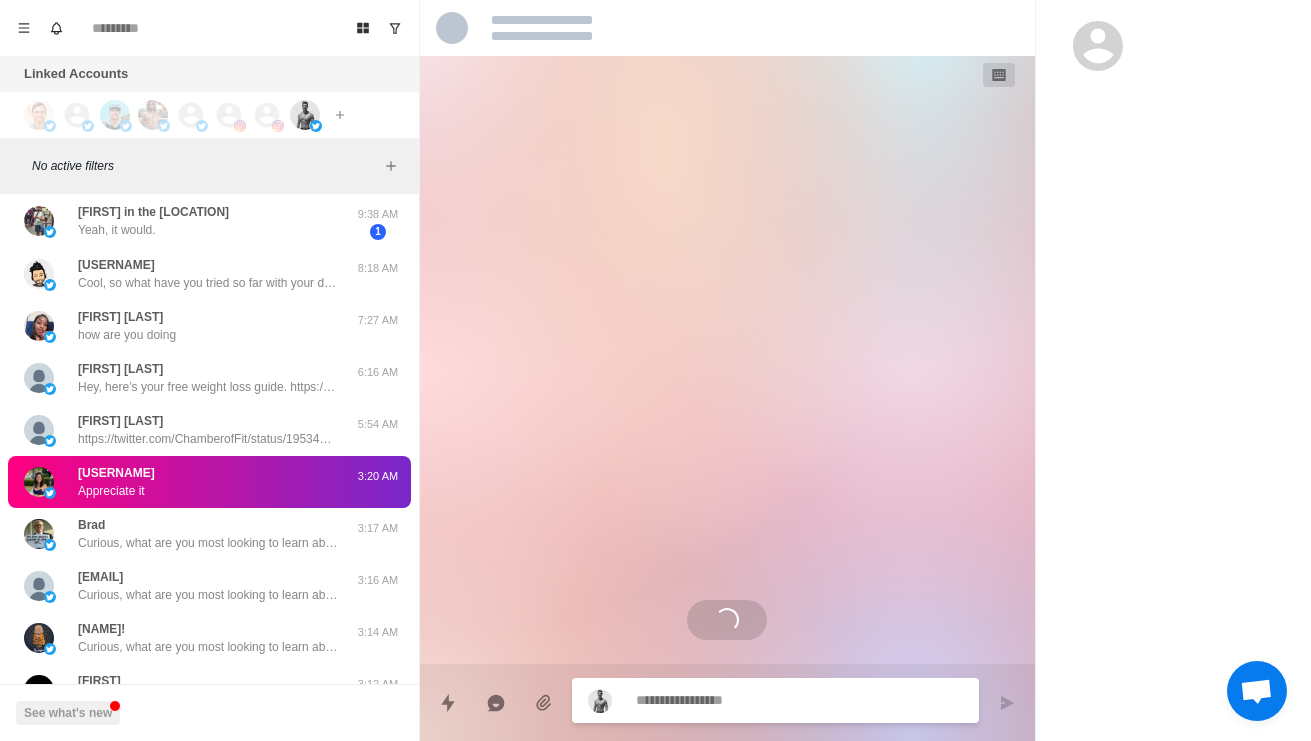 scroll, scrollTop: 408, scrollLeft: 0, axis: vertical 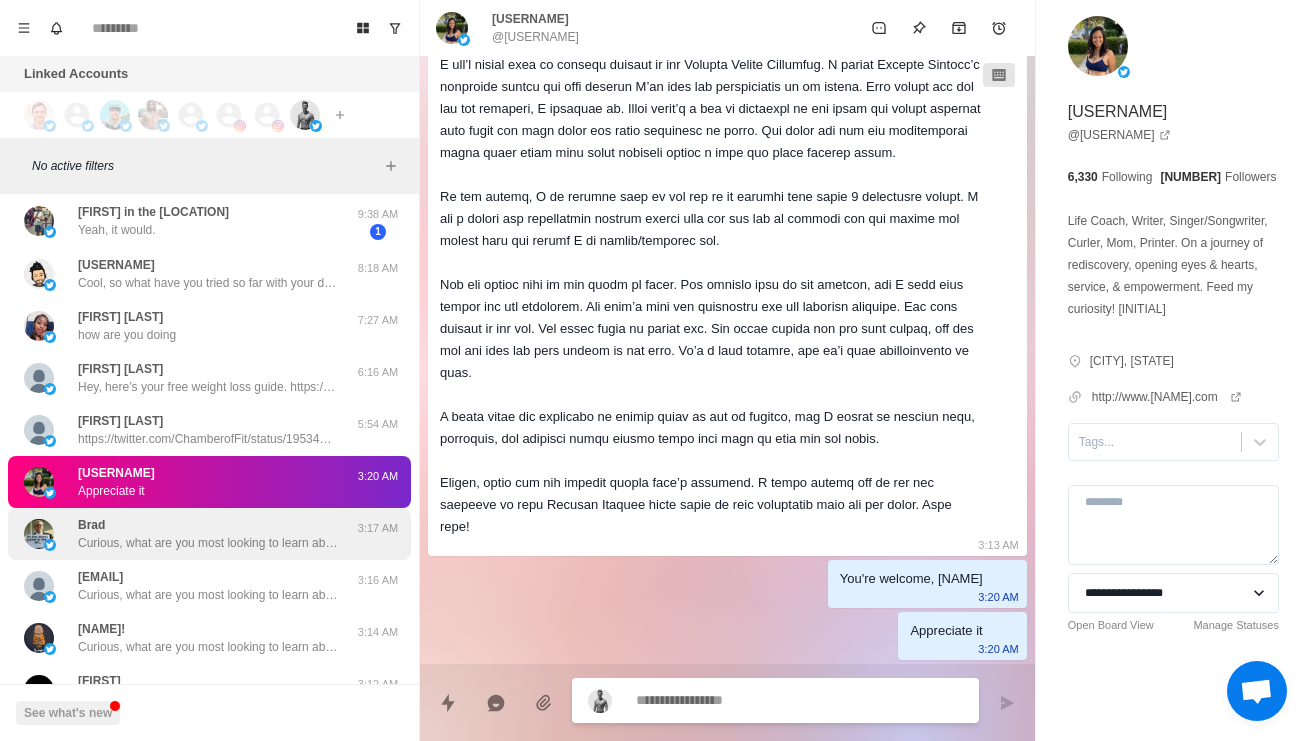 click on "Curious, what are you most looking to learn about currently? Like weight loss, diets, workouts etc?" at bounding box center (208, 543) 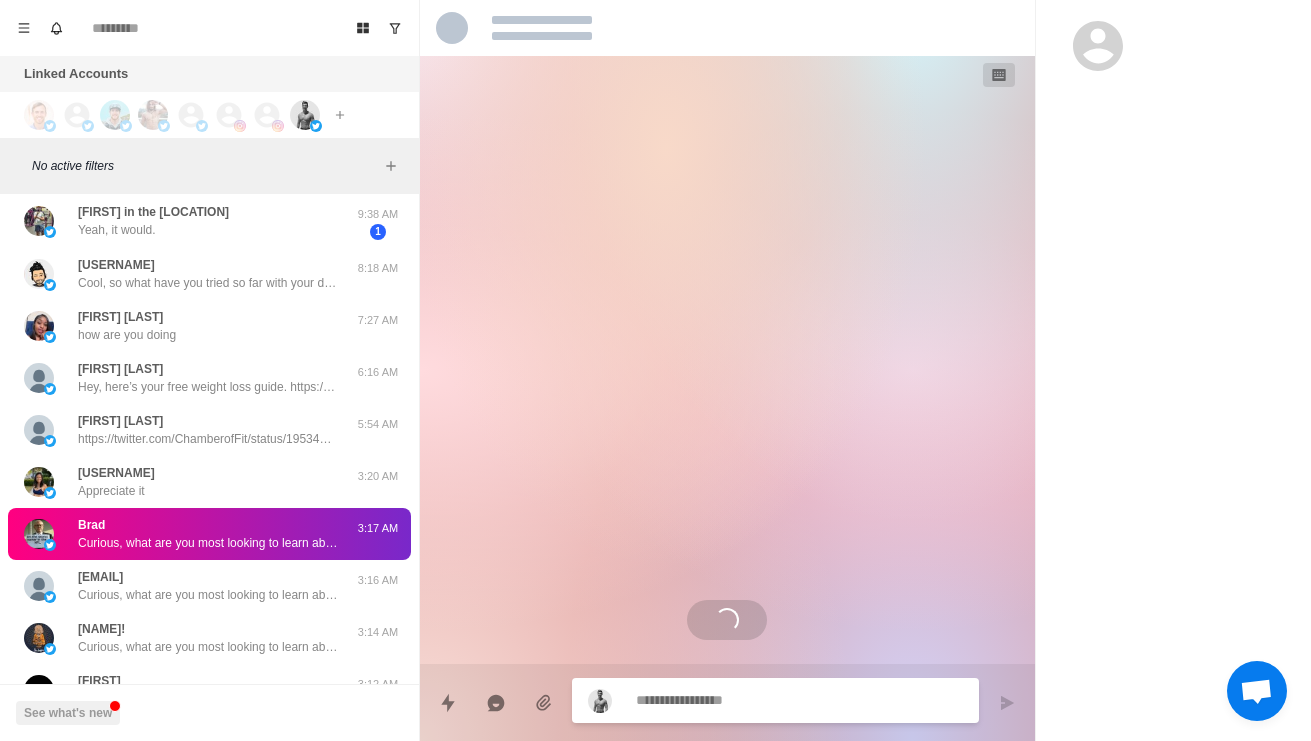 scroll, scrollTop: 0, scrollLeft: 0, axis: both 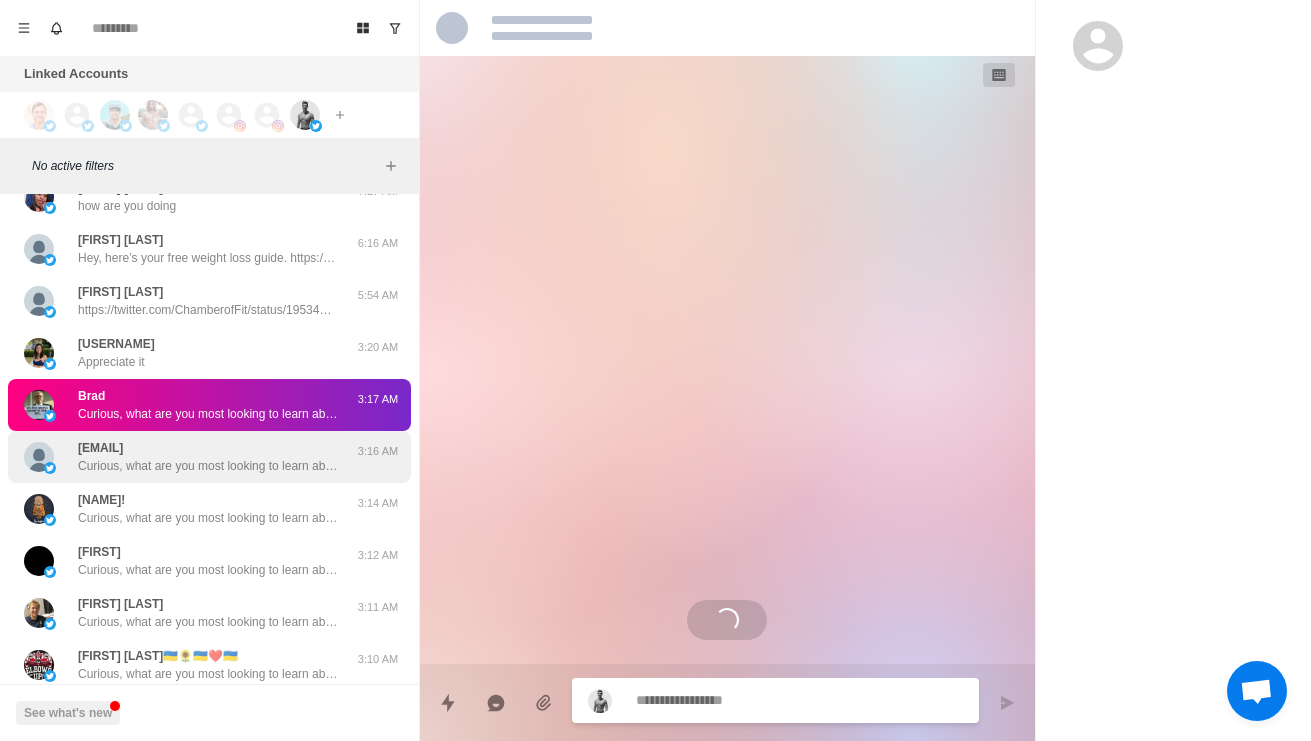 click on "[EMAIL] Curious, what are you most looking to learn about currently? Like weight loss, diets, workouts etc?" at bounding box center [188, 457] 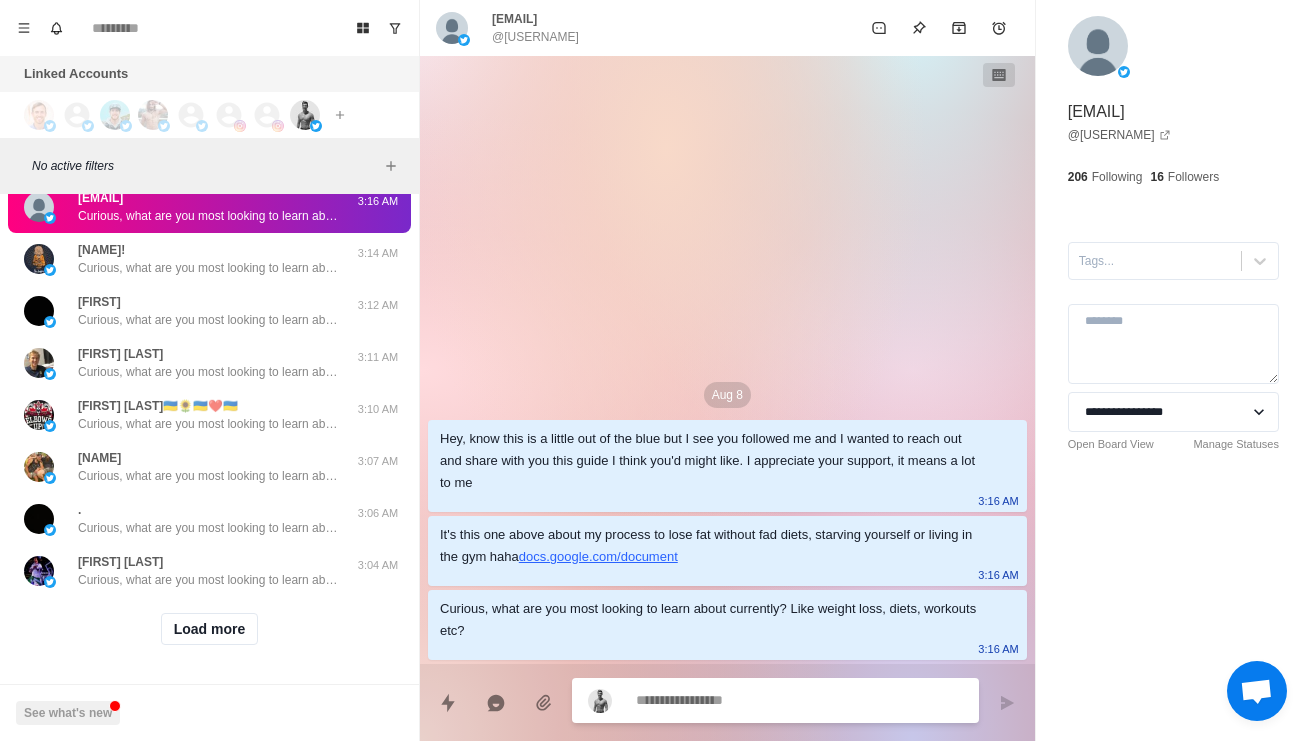 scroll, scrollTop: 667, scrollLeft: 0, axis: vertical 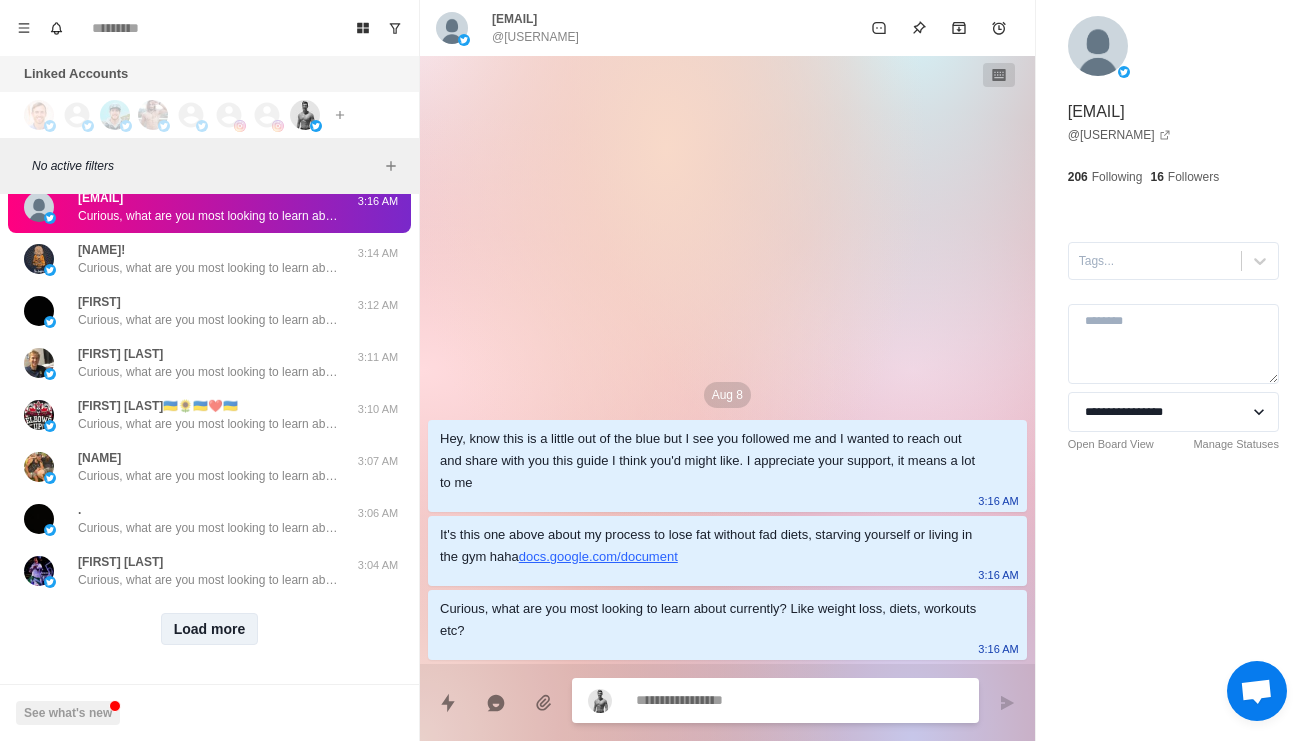 click on "Load more" at bounding box center [210, 629] 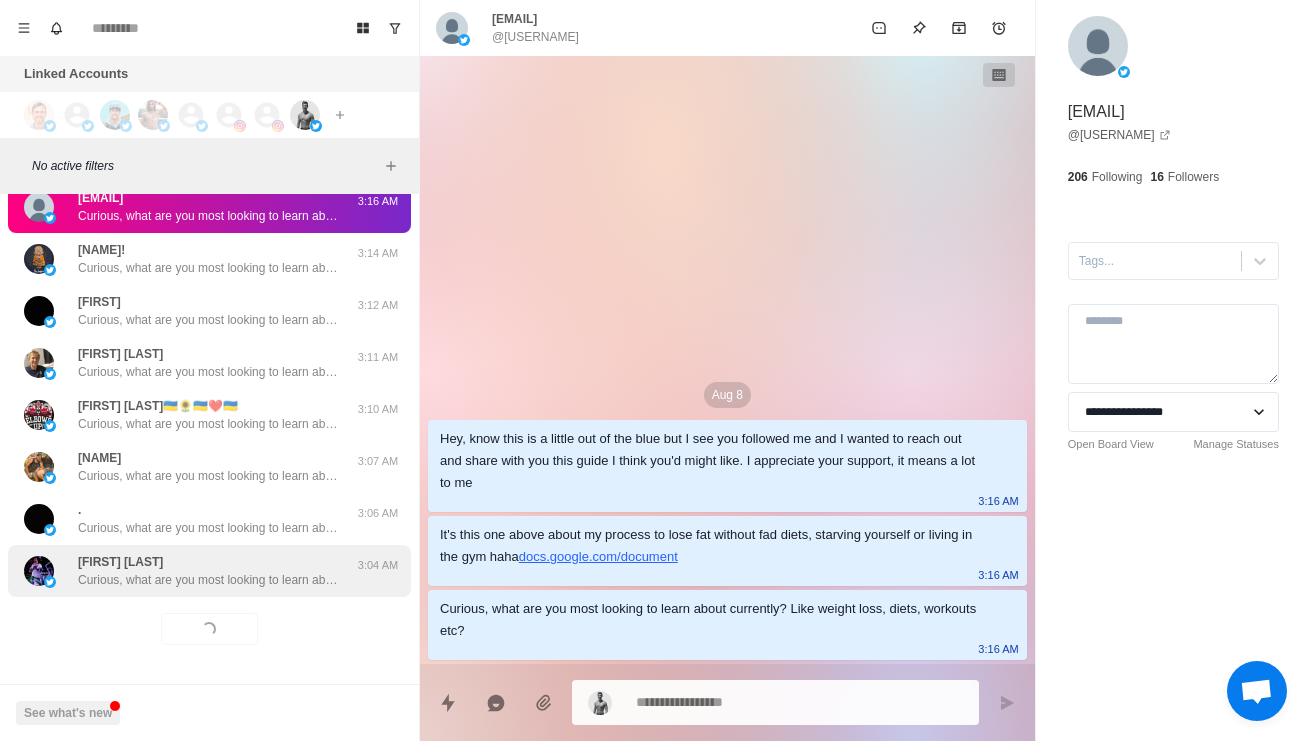 click on "Curious, what are you most looking to learn about currently? Like weight loss, diets, workouts etc?" at bounding box center (208, 580) 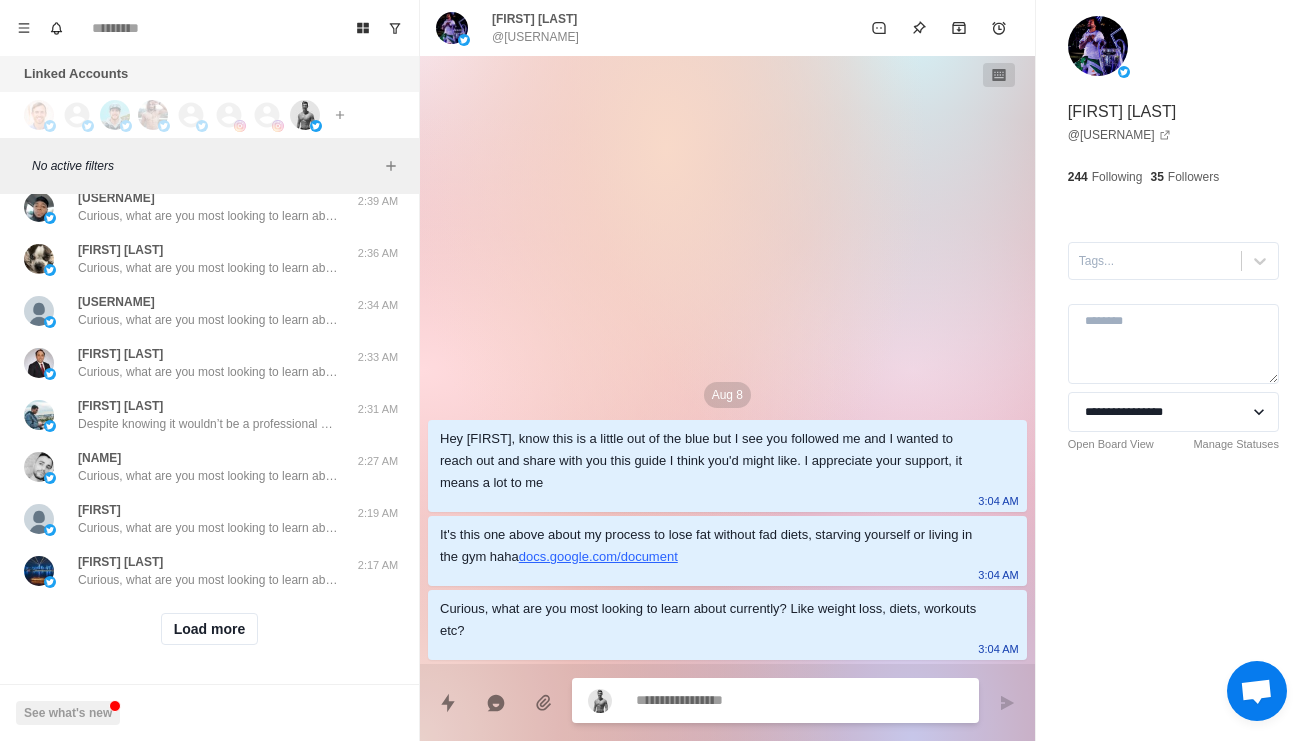 scroll, scrollTop: 1727, scrollLeft: 0, axis: vertical 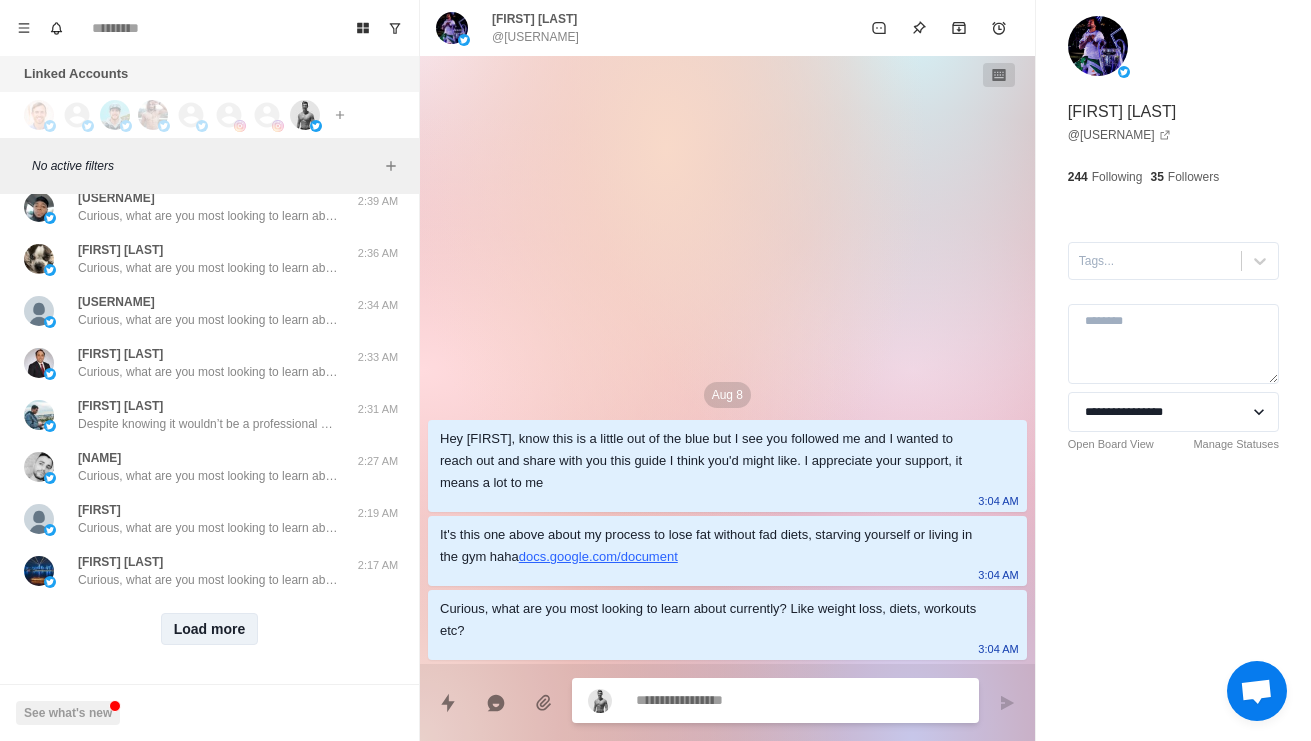 click on "Load more" at bounding box center [210, 629] 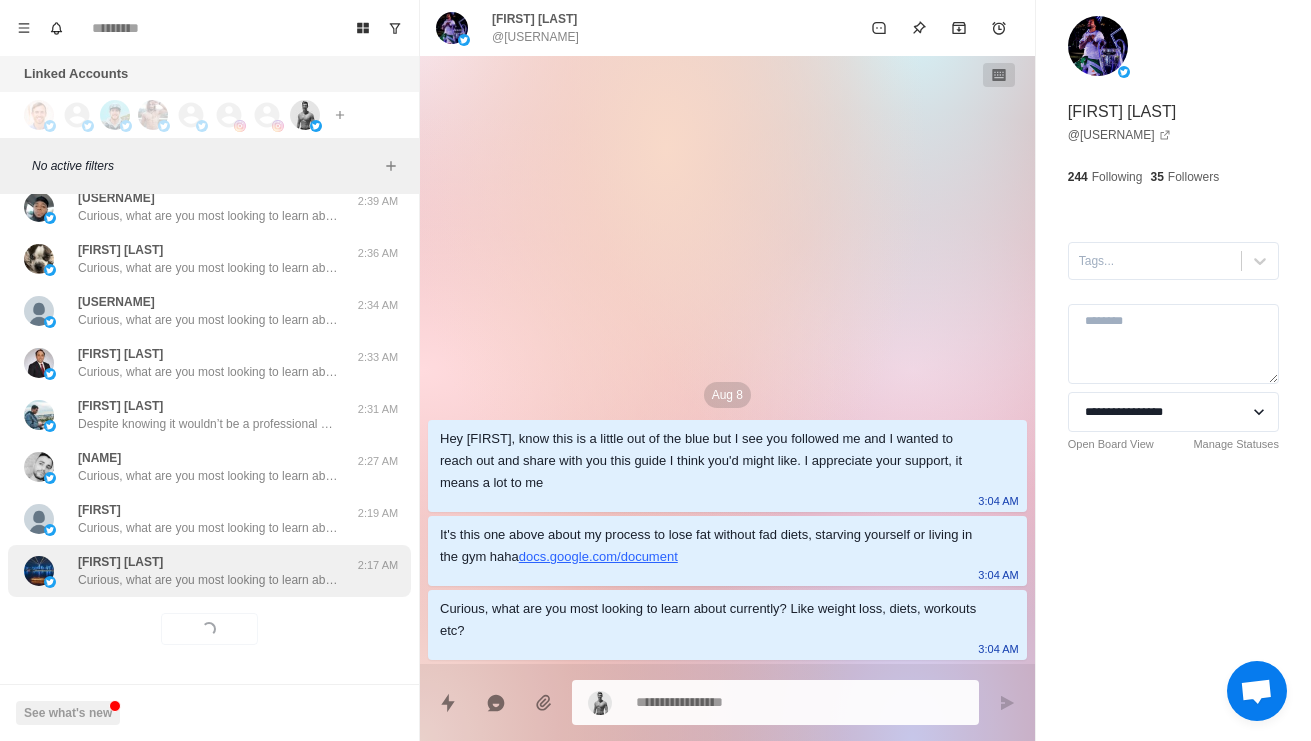 click on "Curious, what are you most looking to learn about currently? Like weight loss, diets, workouts etc?" at bounding box center [208, 580] 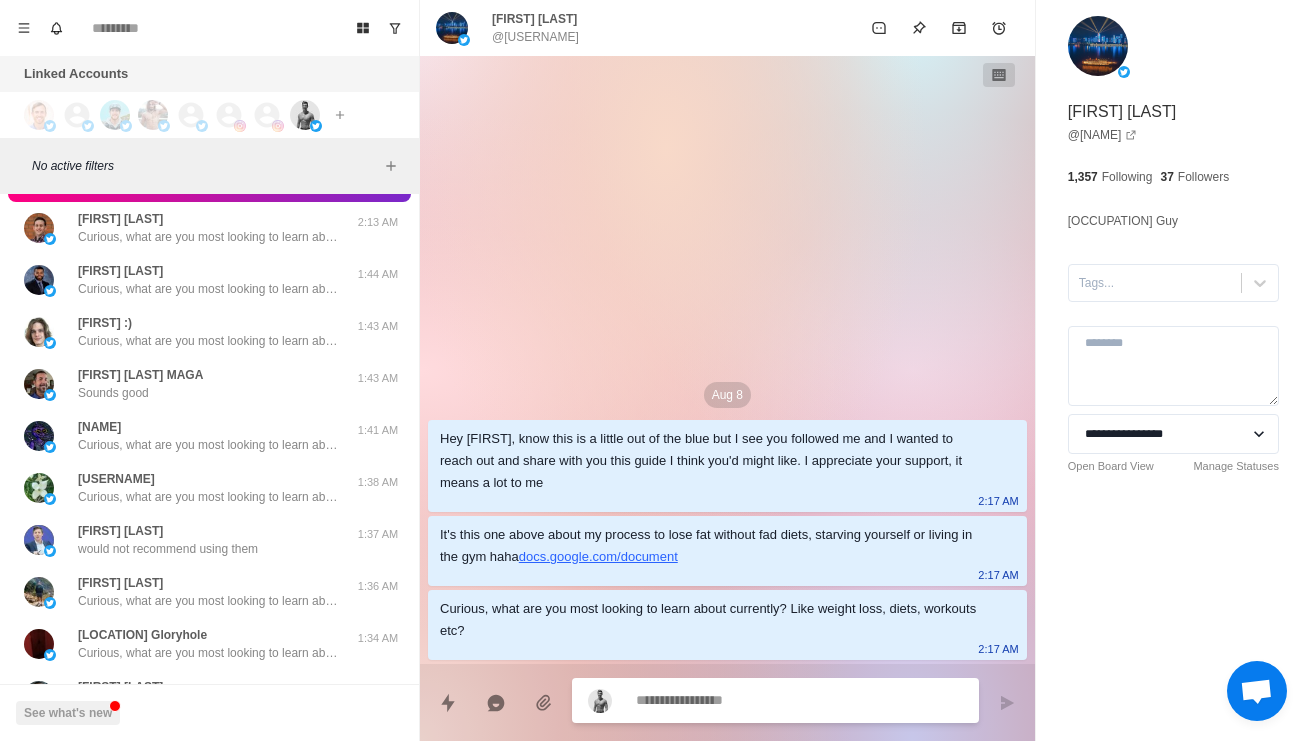 scroll, scrollTop: 2089, scrollLeft: 0, axis: vertical 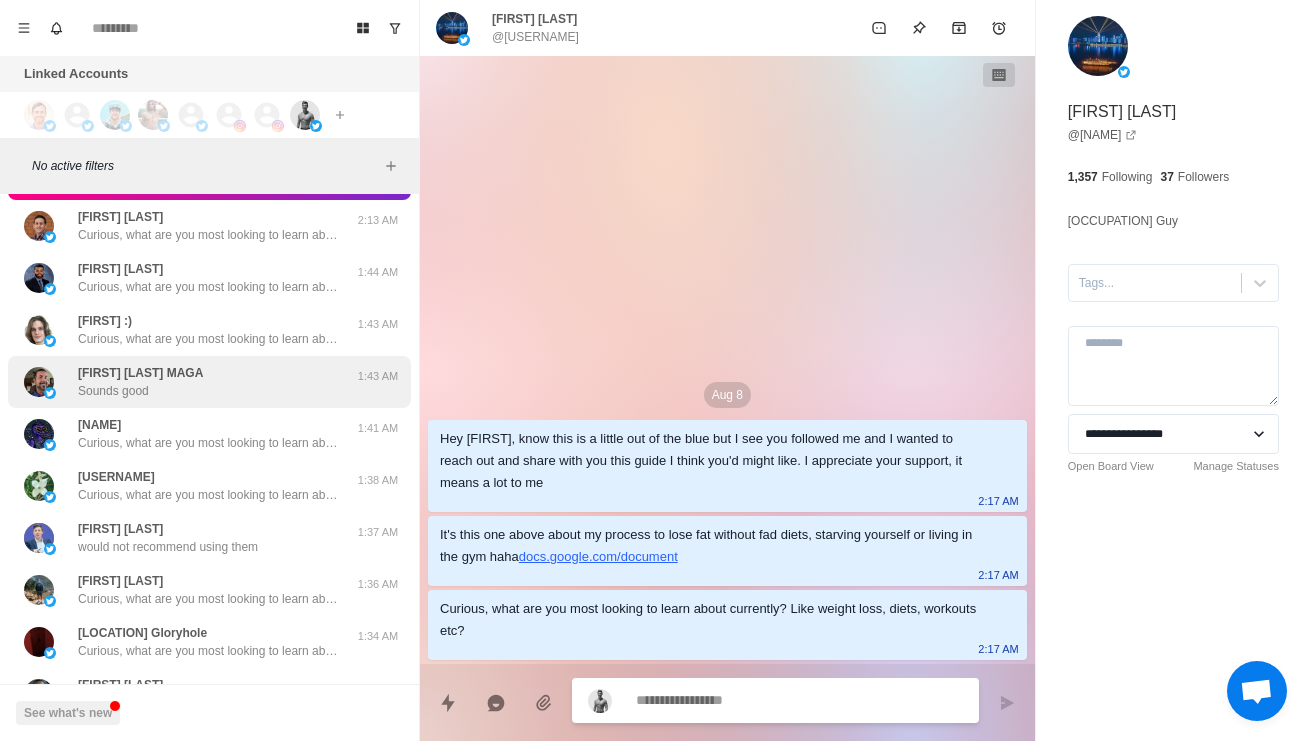 click on "[FIRST] [LAST] 🇺🇸 MAGA Sounds good [TIME]" at bounding box center [209, 382] 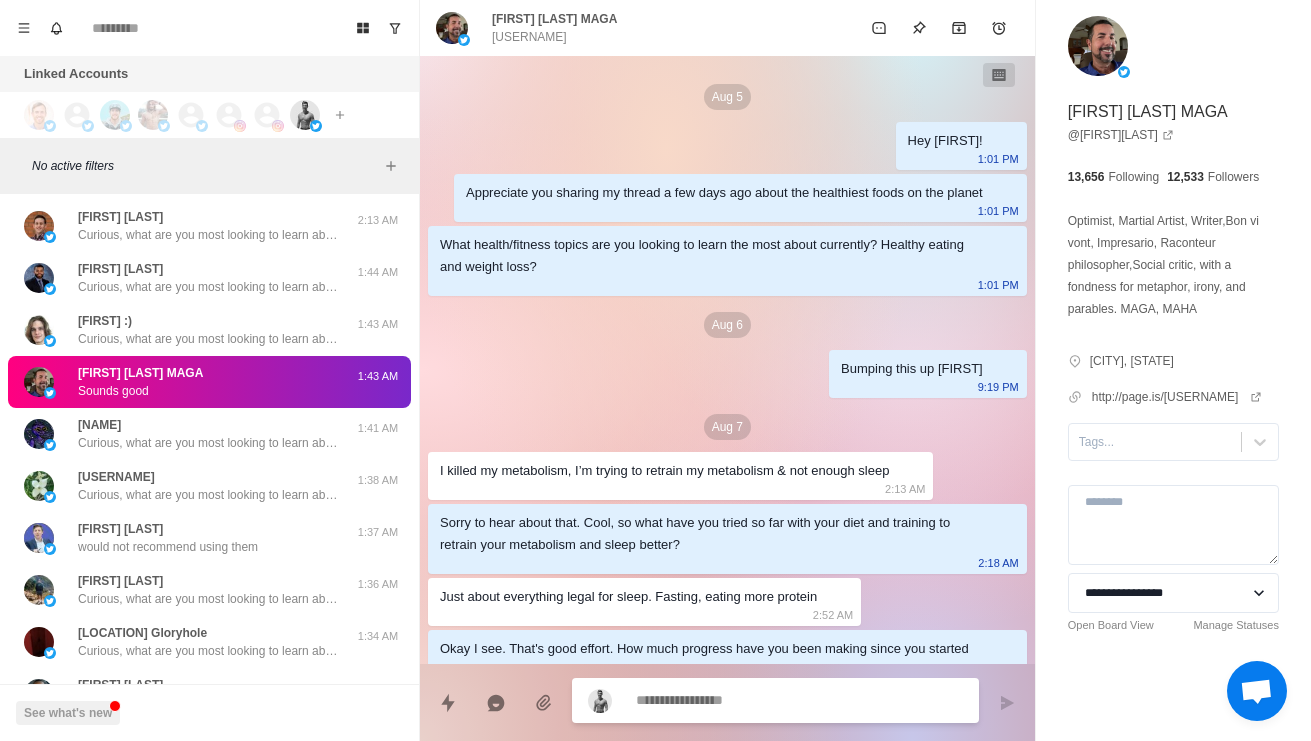 scroll, scrollTop: 794, scrollLeft: 0, axis: vertical 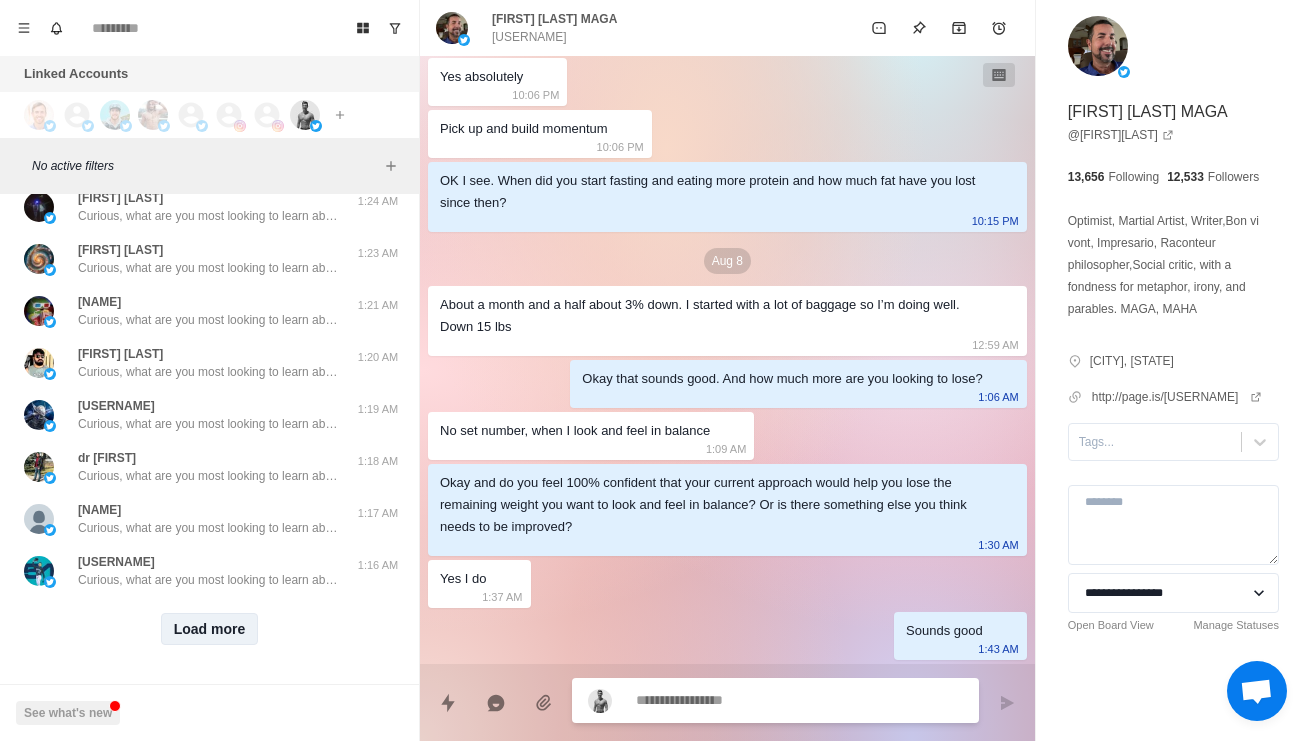 click on "Load more" at bounding box center [210, 629] 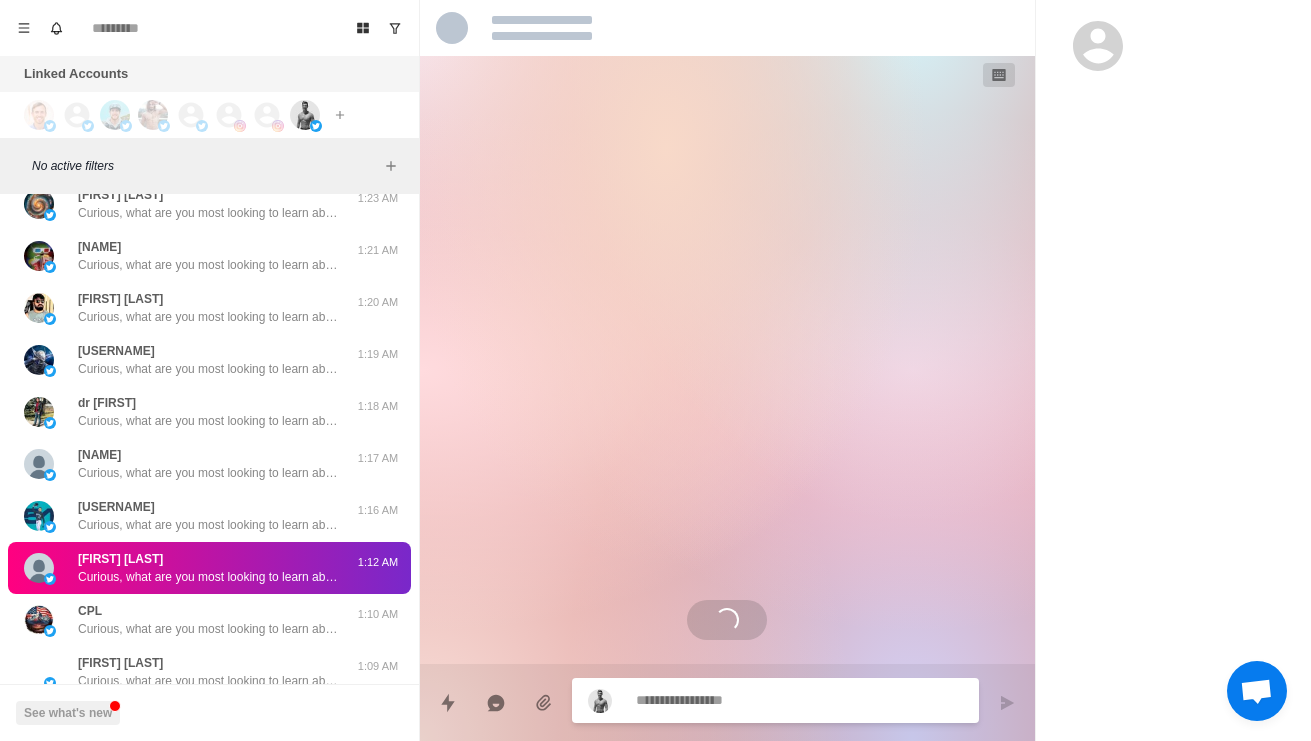 scroll, scrollTop: 0, scrollLeft: 0, axis: both 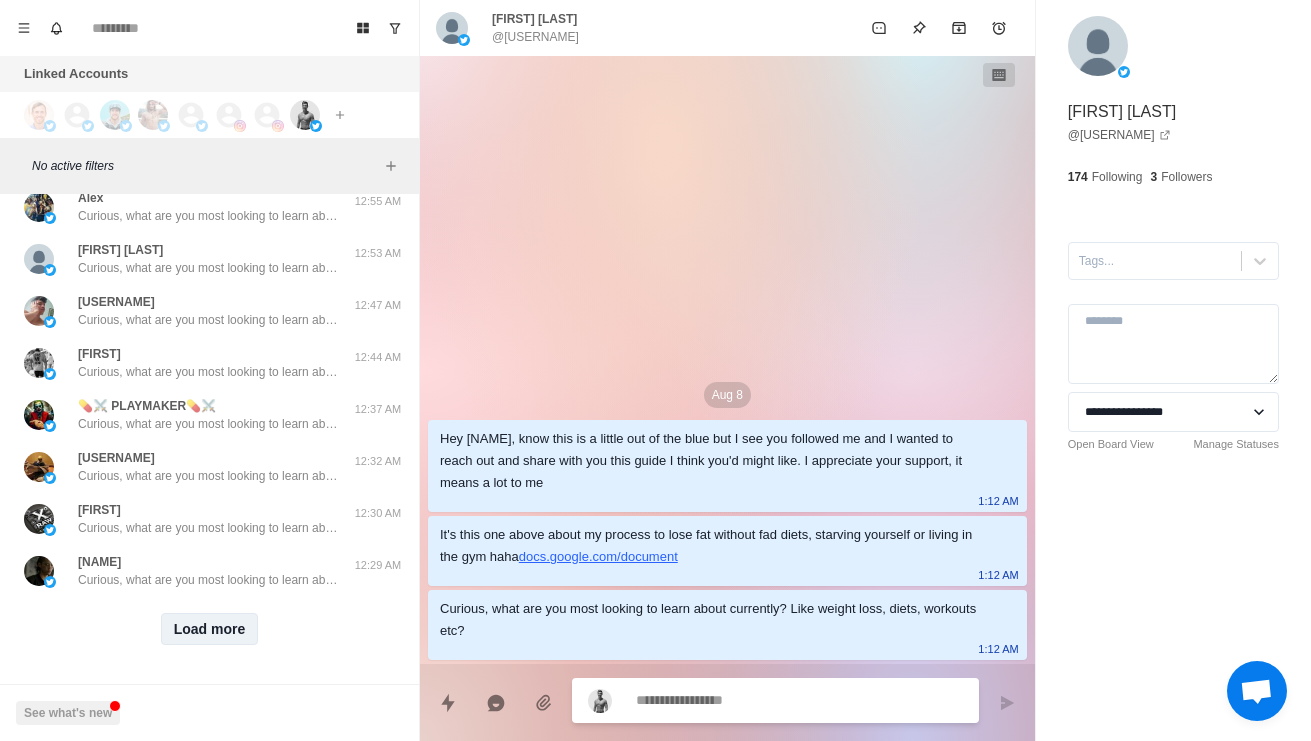 click on "Load more" at bounding box center [210, 629] 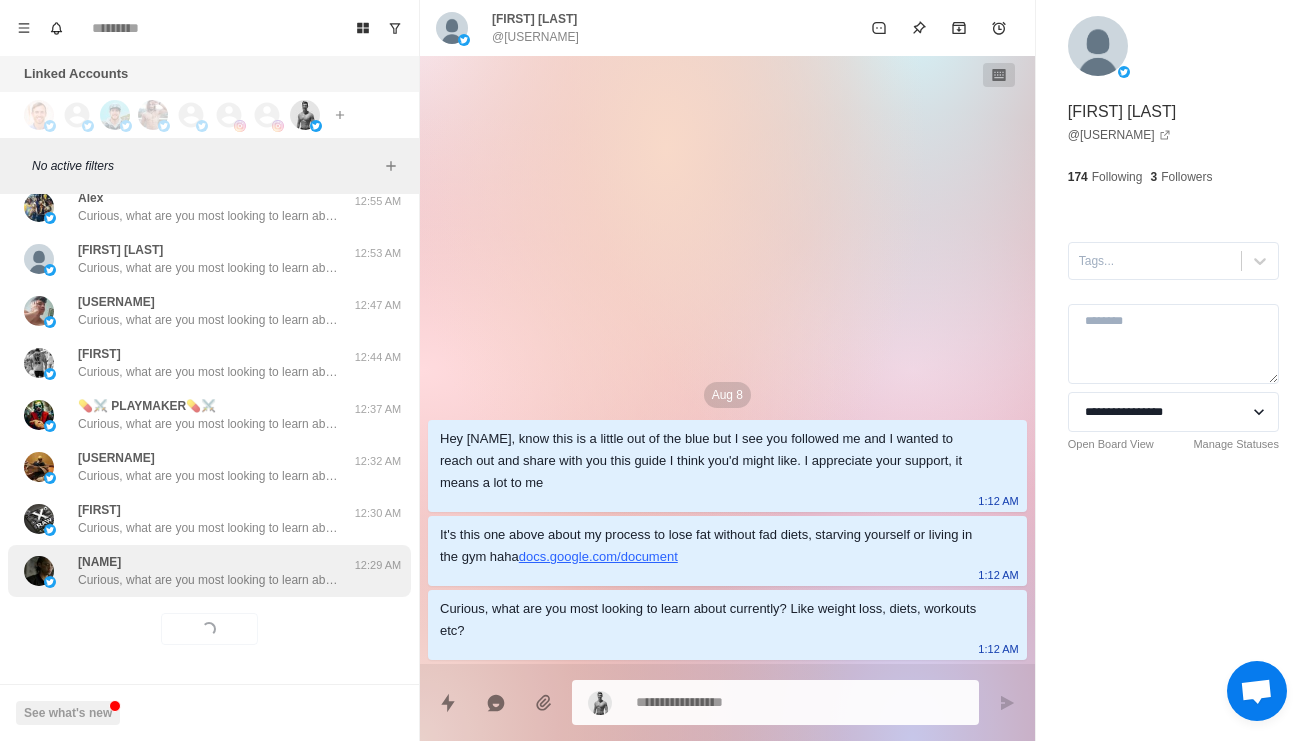 click on "[USERNAME] Curious, what are you most looking to learn about currently? Like weight loss, diets, workouts etc? [TIME]" at bounding box center (209, 571) 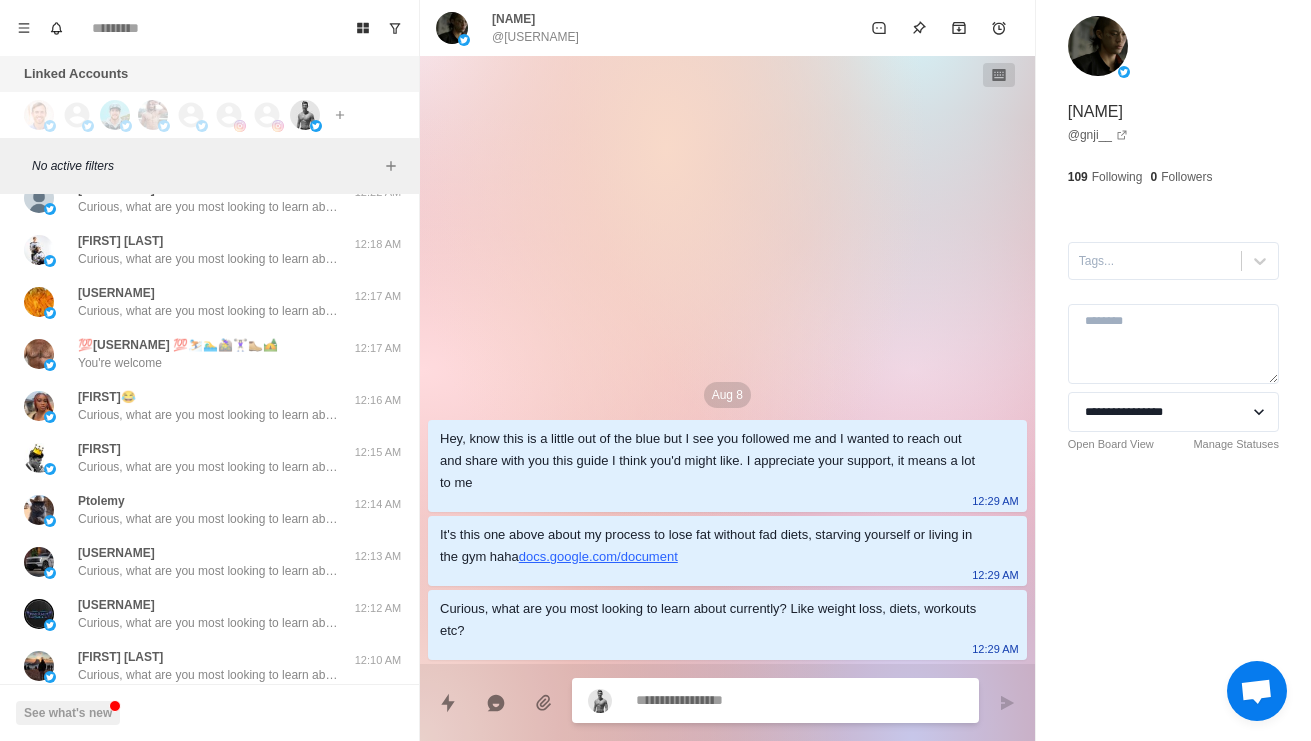 scroll, scrollTop: 4354, scrollLeft: 0, axis: vertical 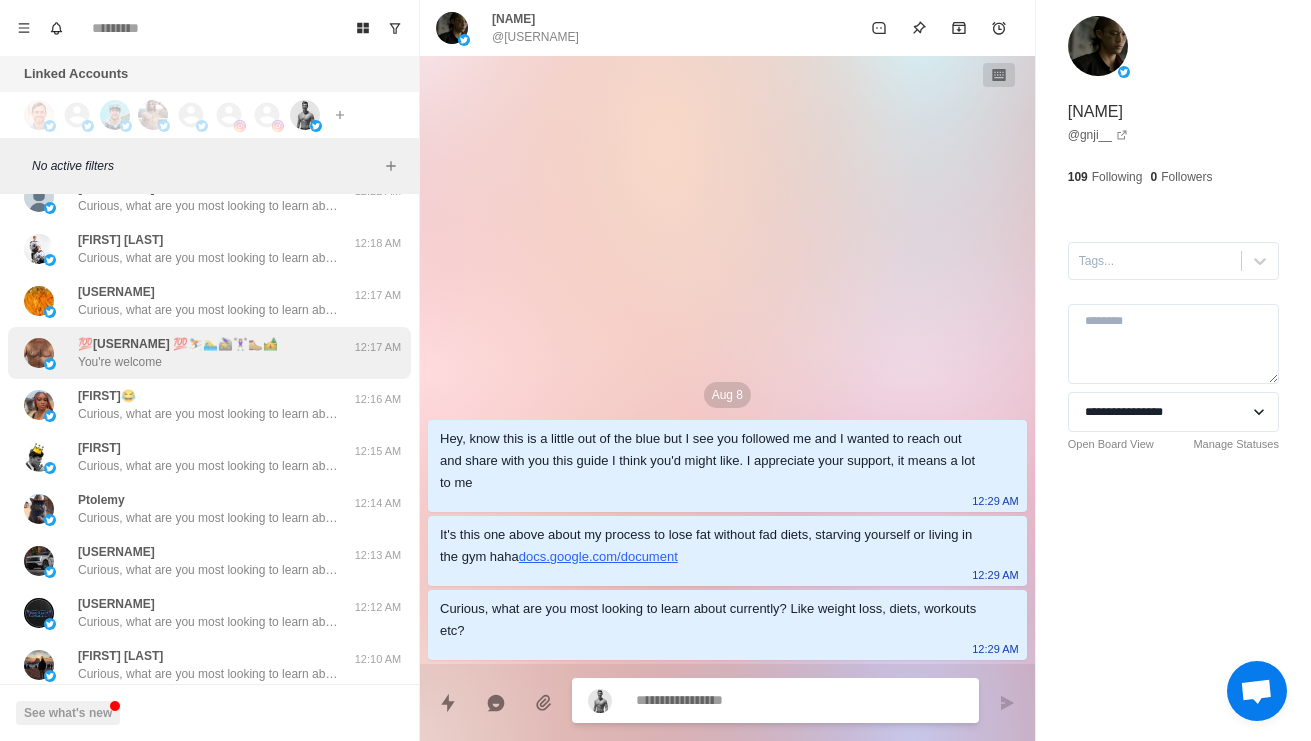click on "[USERNAME] You're welcome" at bounding box center [188, 353] 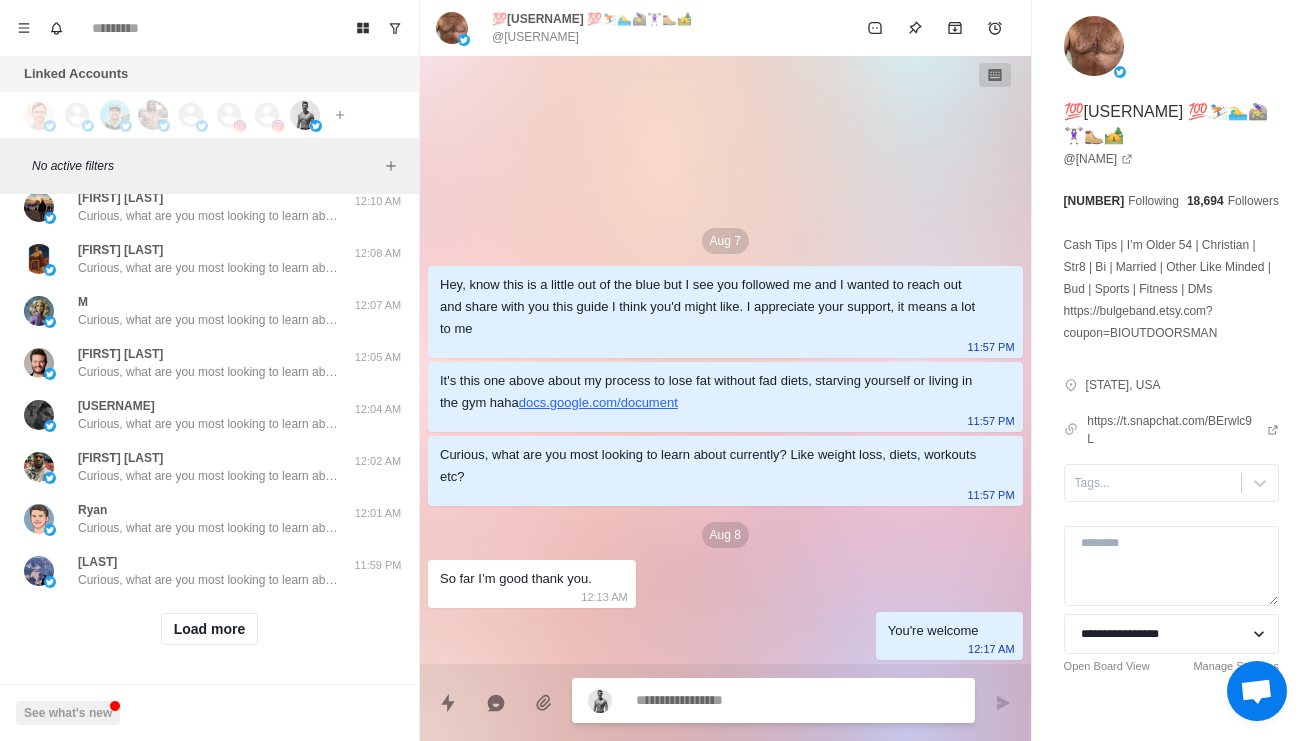 scroll, scrollTop: 4907, scrollLeft: 0, axis: vertical 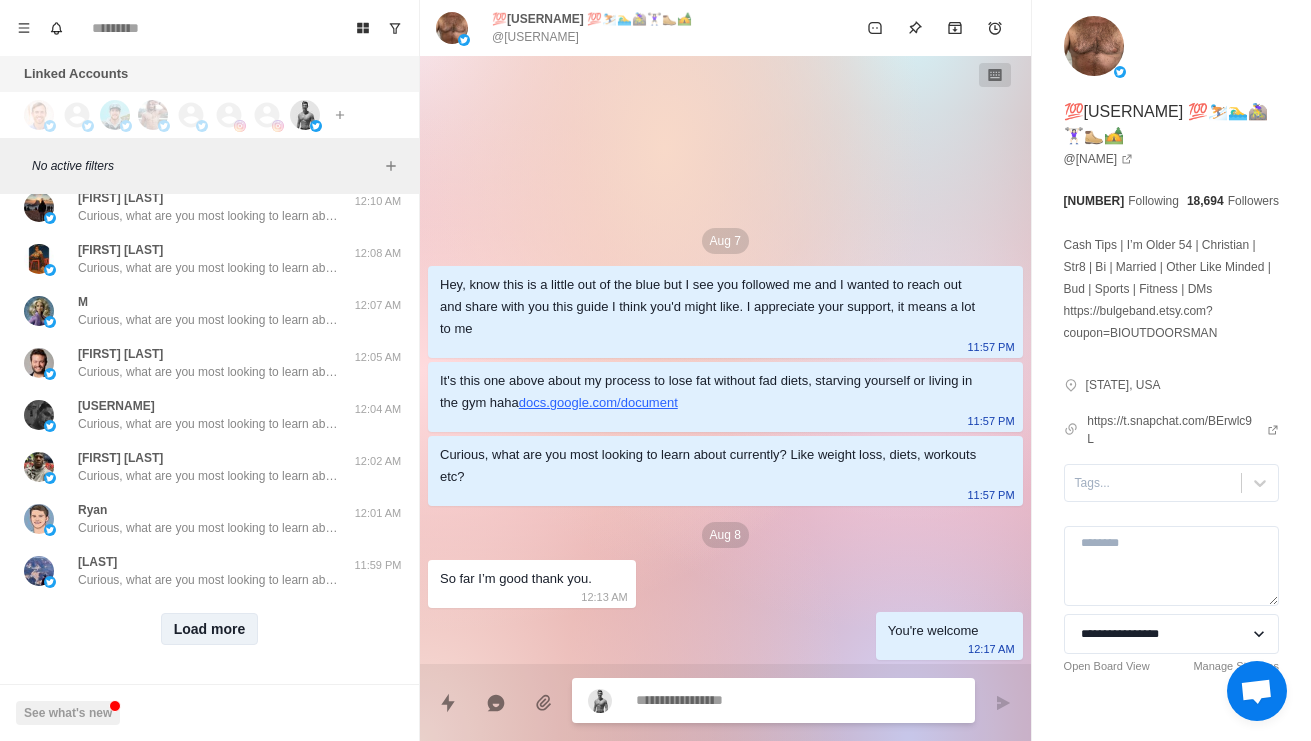 click on "Load more" at bounding box center (210, 629) 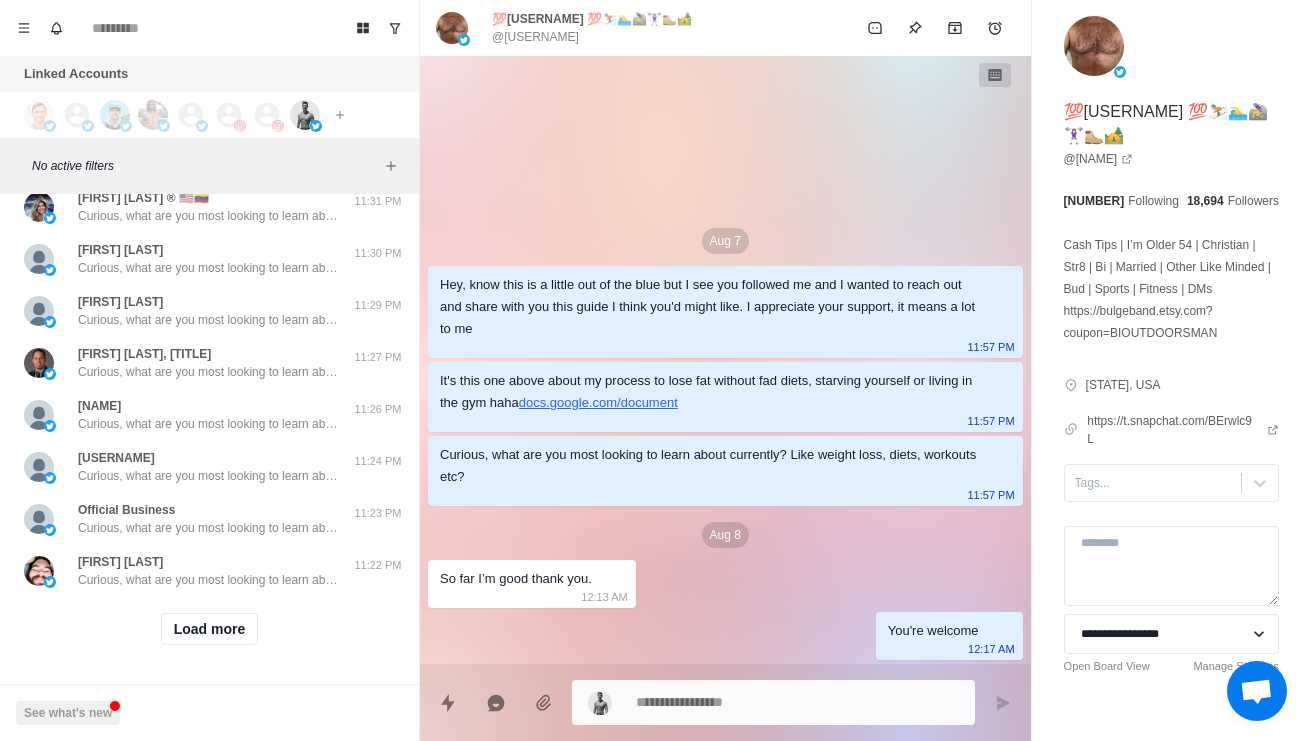 scroll, scrollTop: 5967, scrollLeft: 0, axis: vertical 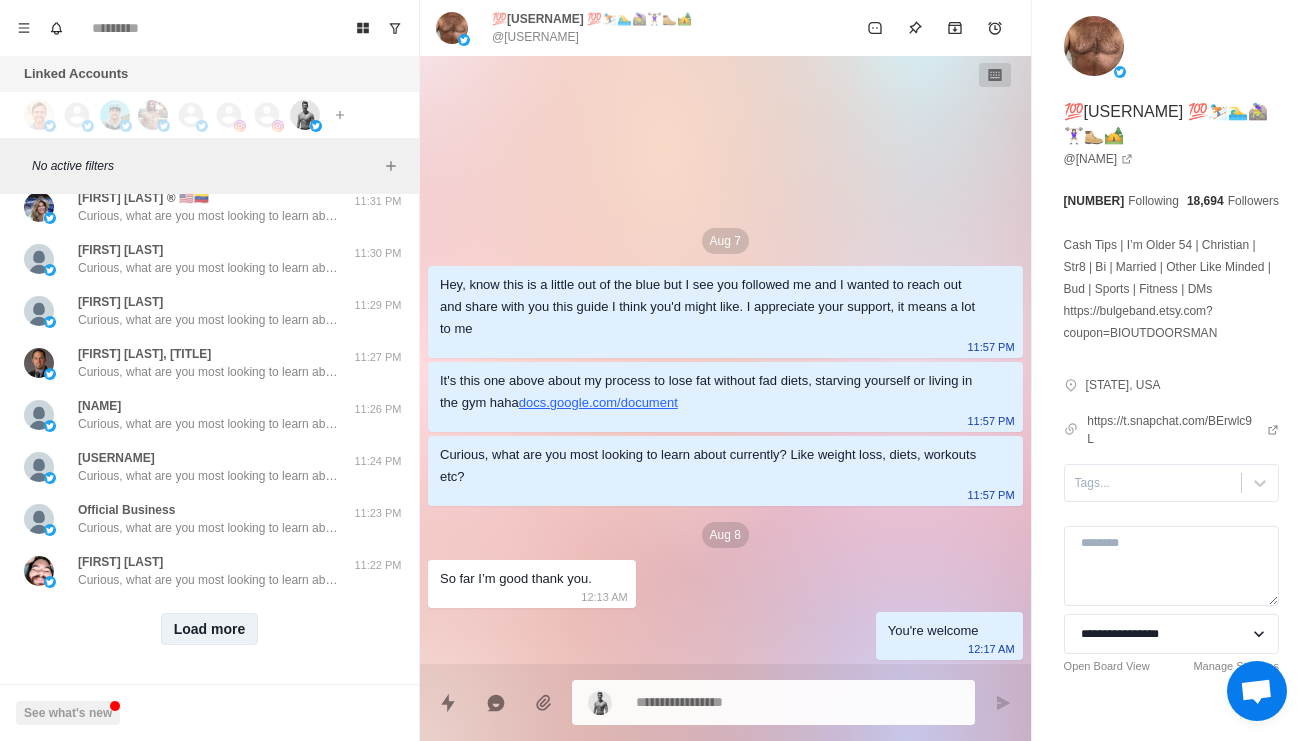 click on "Load more" at bounding box center (210, 629) 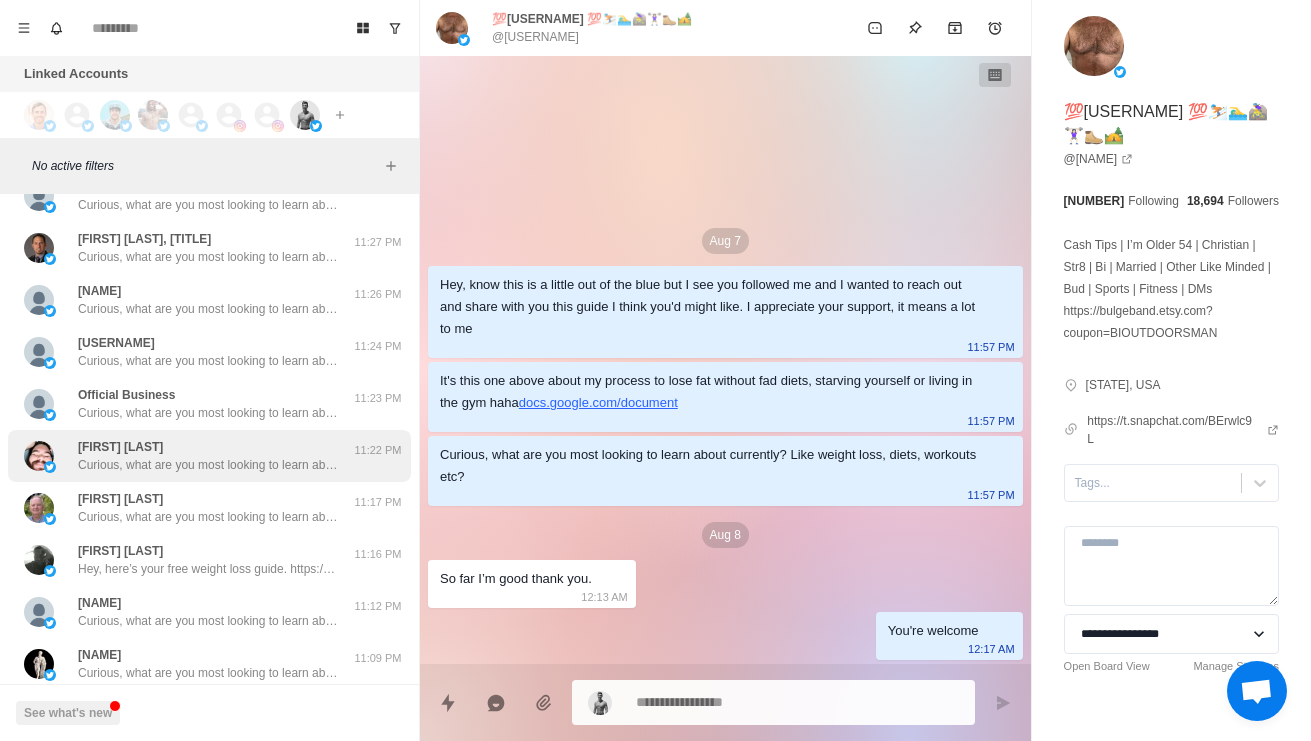 click on "Curious, what are you most looking to learn about currently? Like weight loss, diets, workouts etc?" at bounding box center (208, 465) 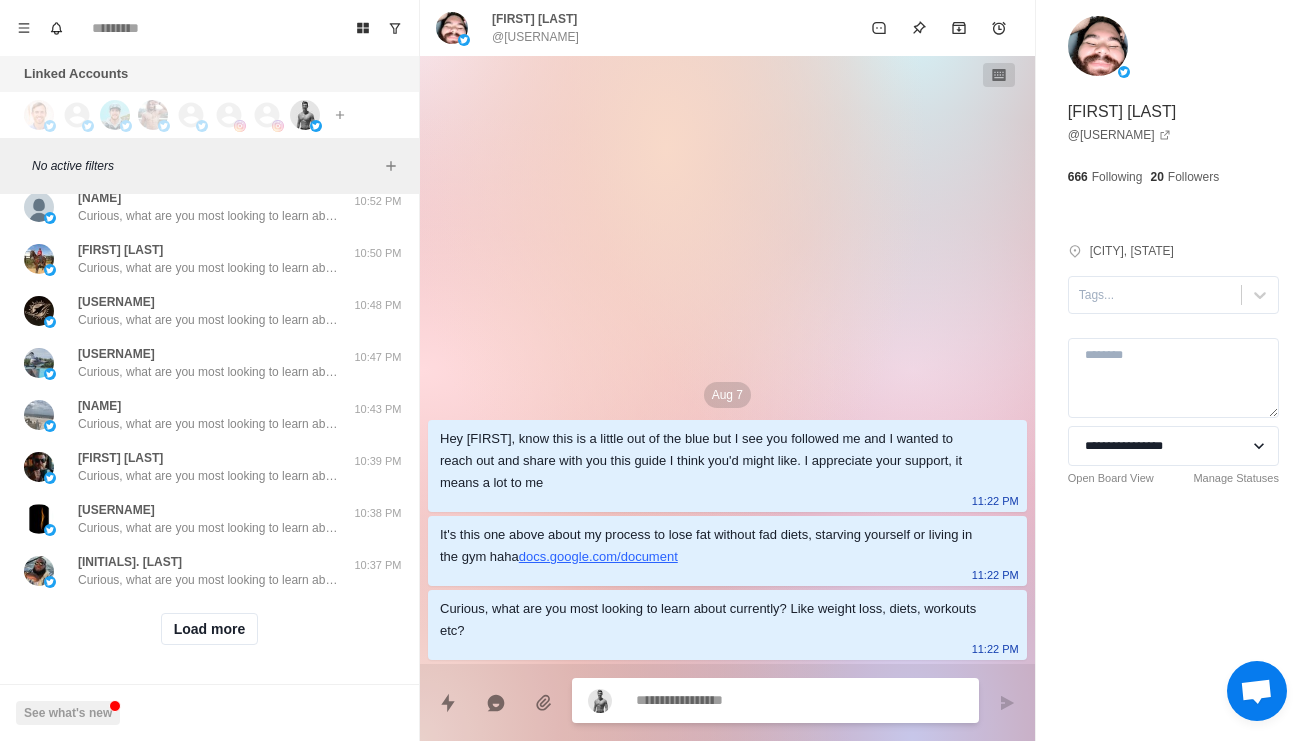 scroll, scrollTop: 7013, scrollLeft: 0, axis: vertical 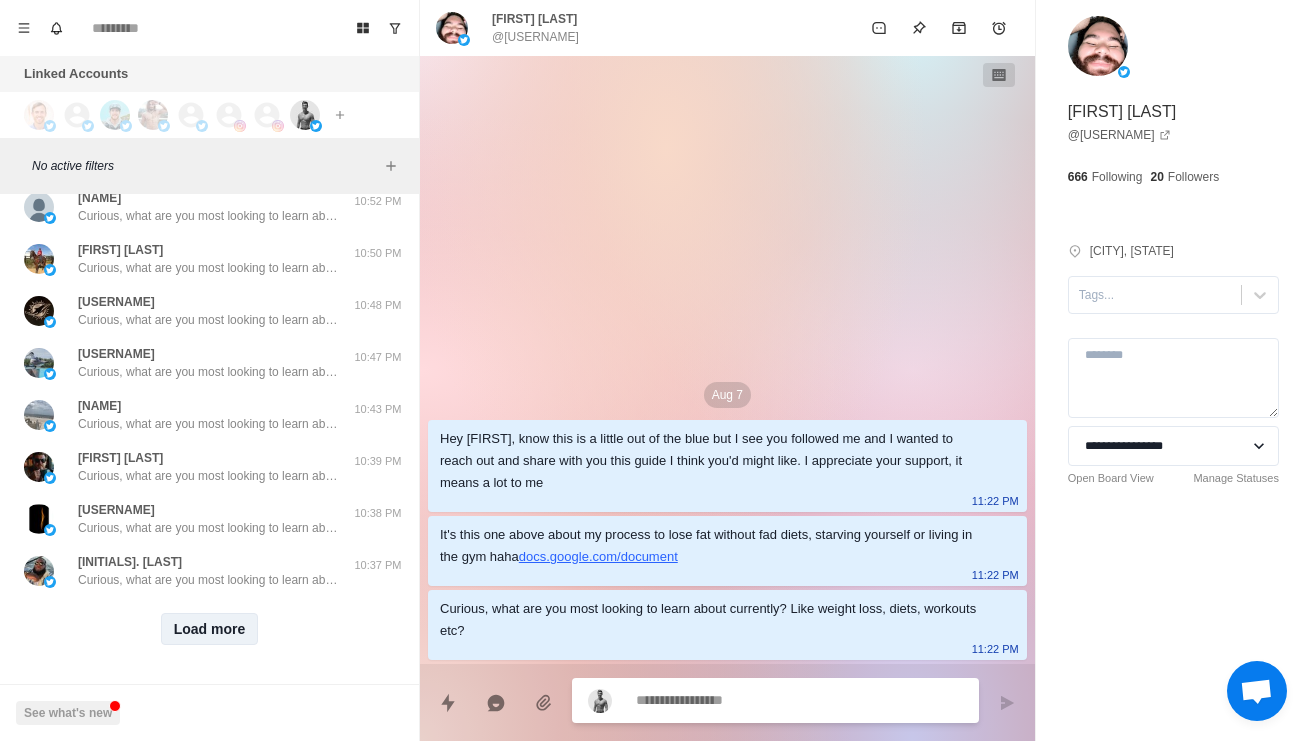 click on "Load more" at bounding box center [210, 629] 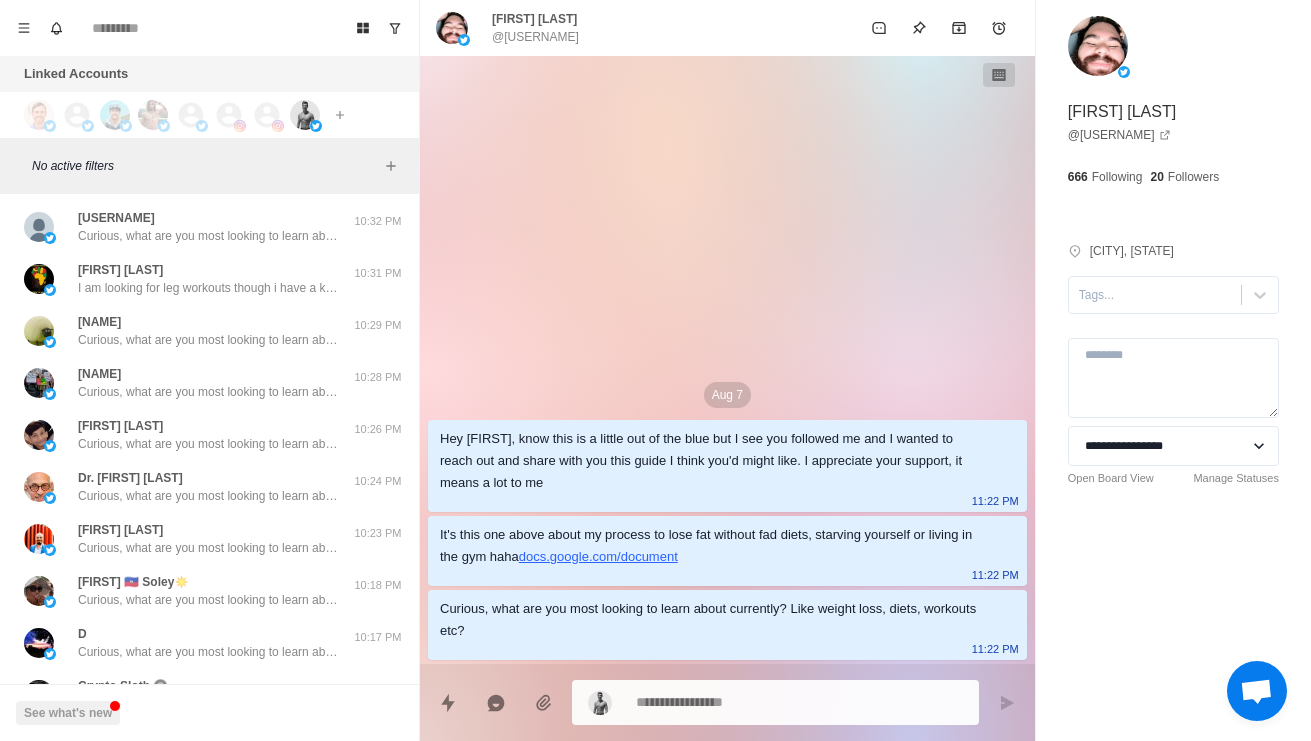 scroll, scrollTop: 7343, scrollLeft: 0, axis: vertical 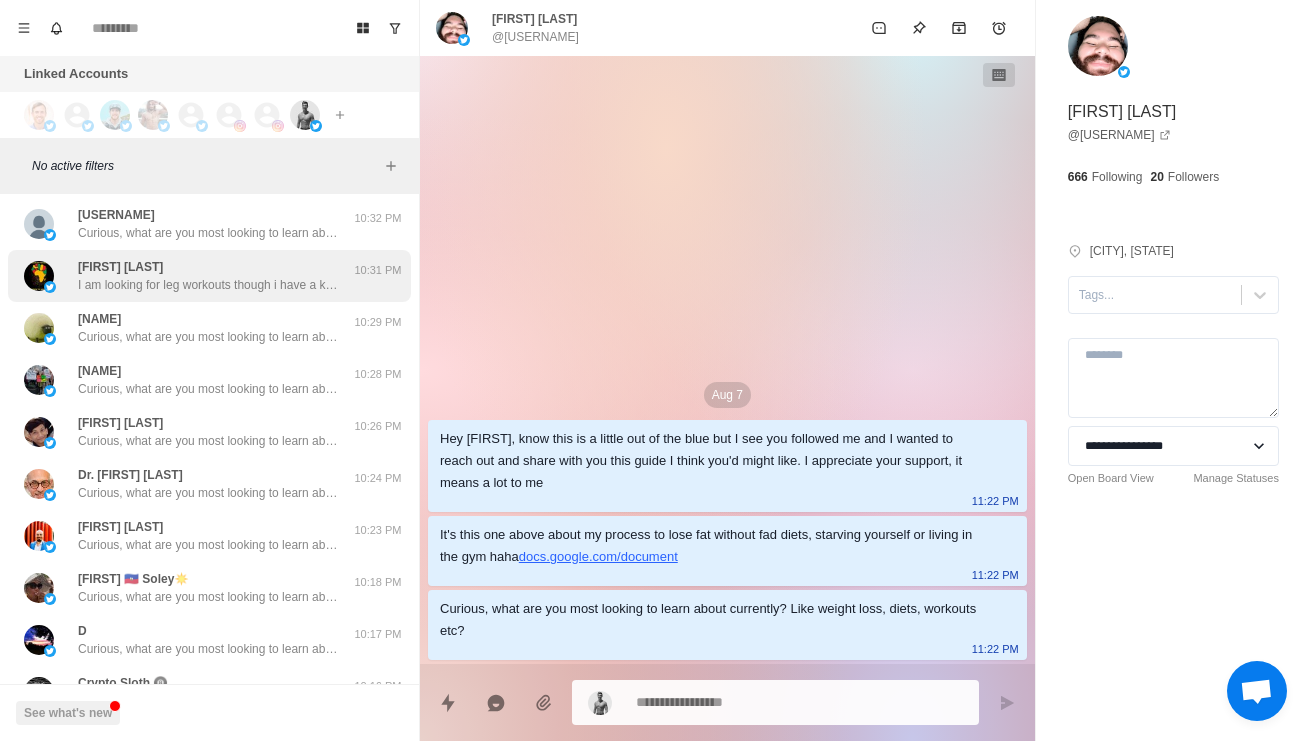 click at bounding box center [39, 276] 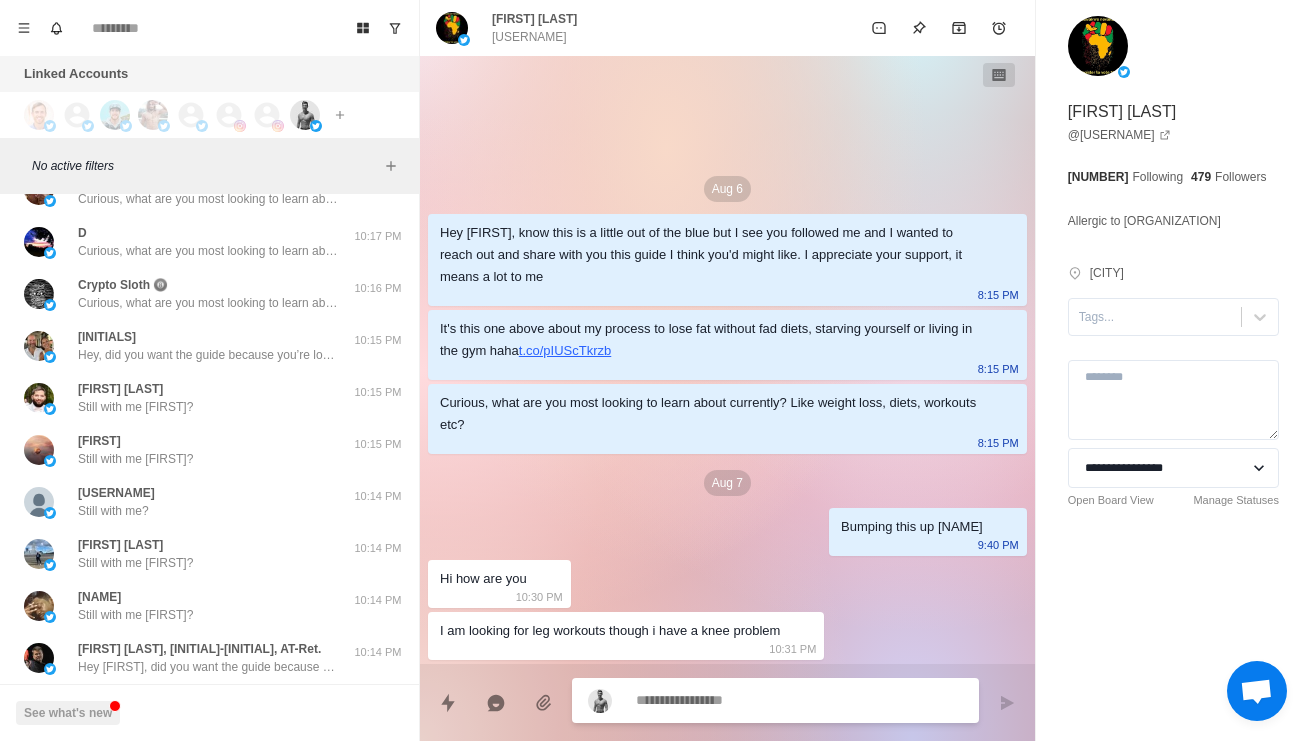 scroll, scrollTop: 7755, scrollLeft: 0, axis: vertical 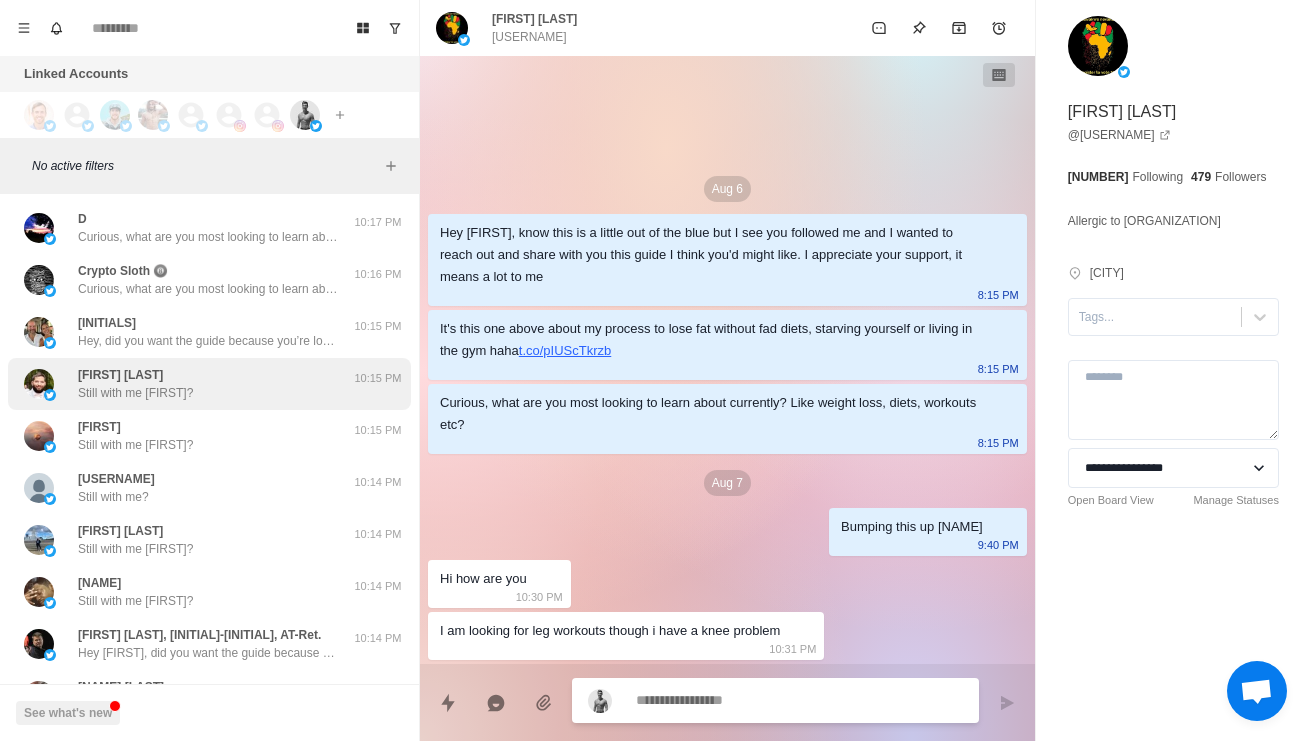click on "Still with me [FIRST]?" at bounding box center (135, 393) 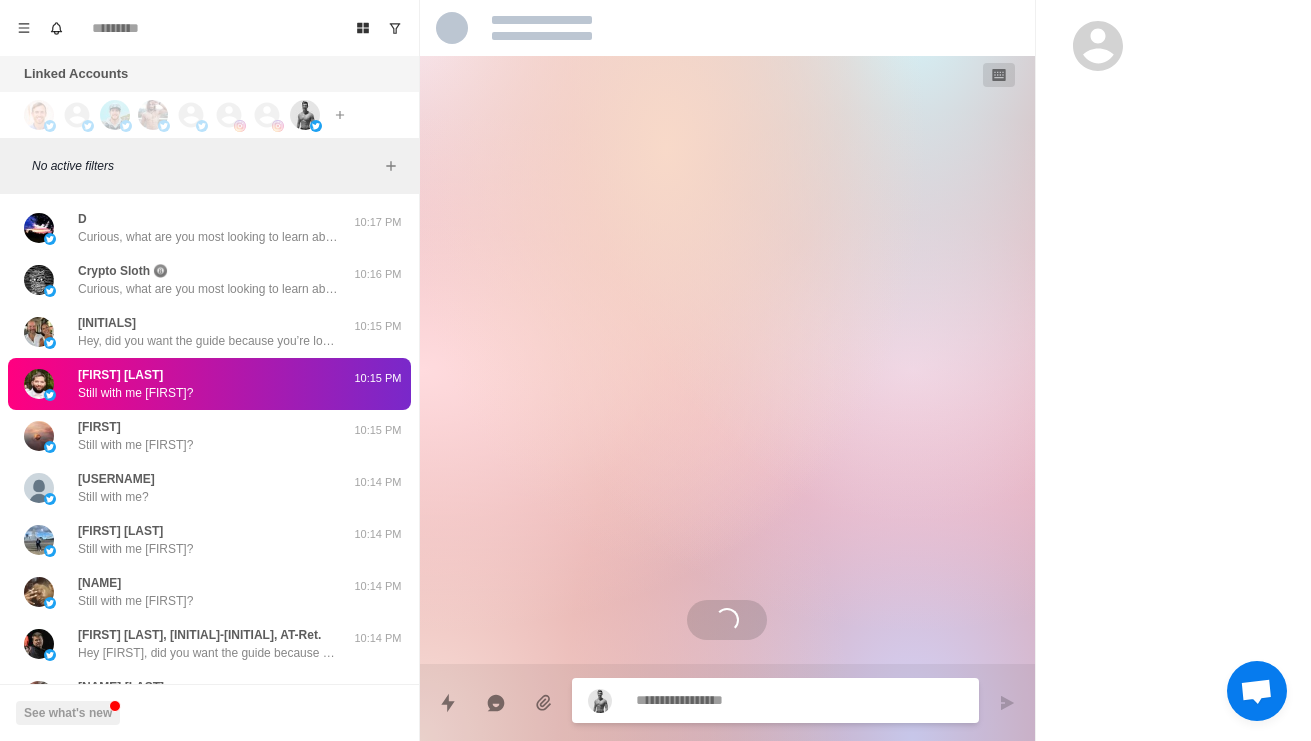 scroll, scrollTop: 1044, scrollLeft: 0, axis: vertical 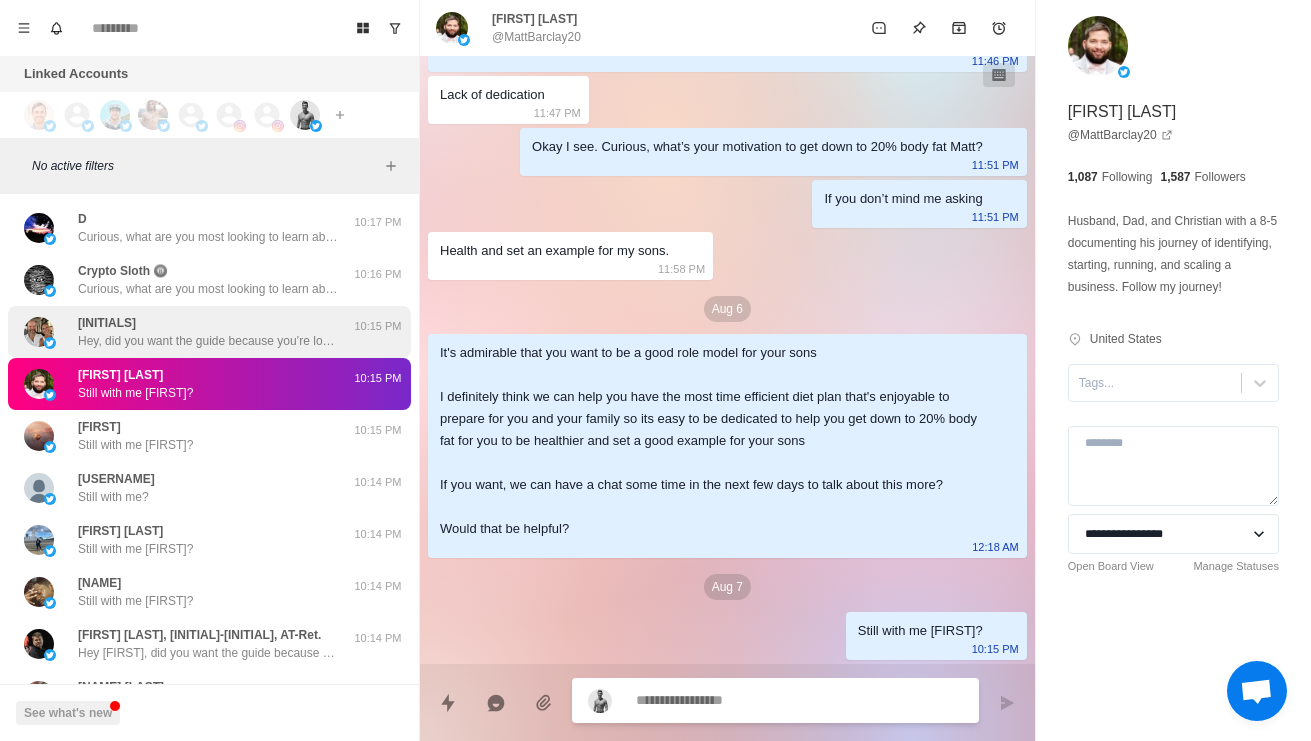 click on "RW Hey, did you want the guide because you’re looking to lose fat or build muscle?" at bounding box center (188, 332) 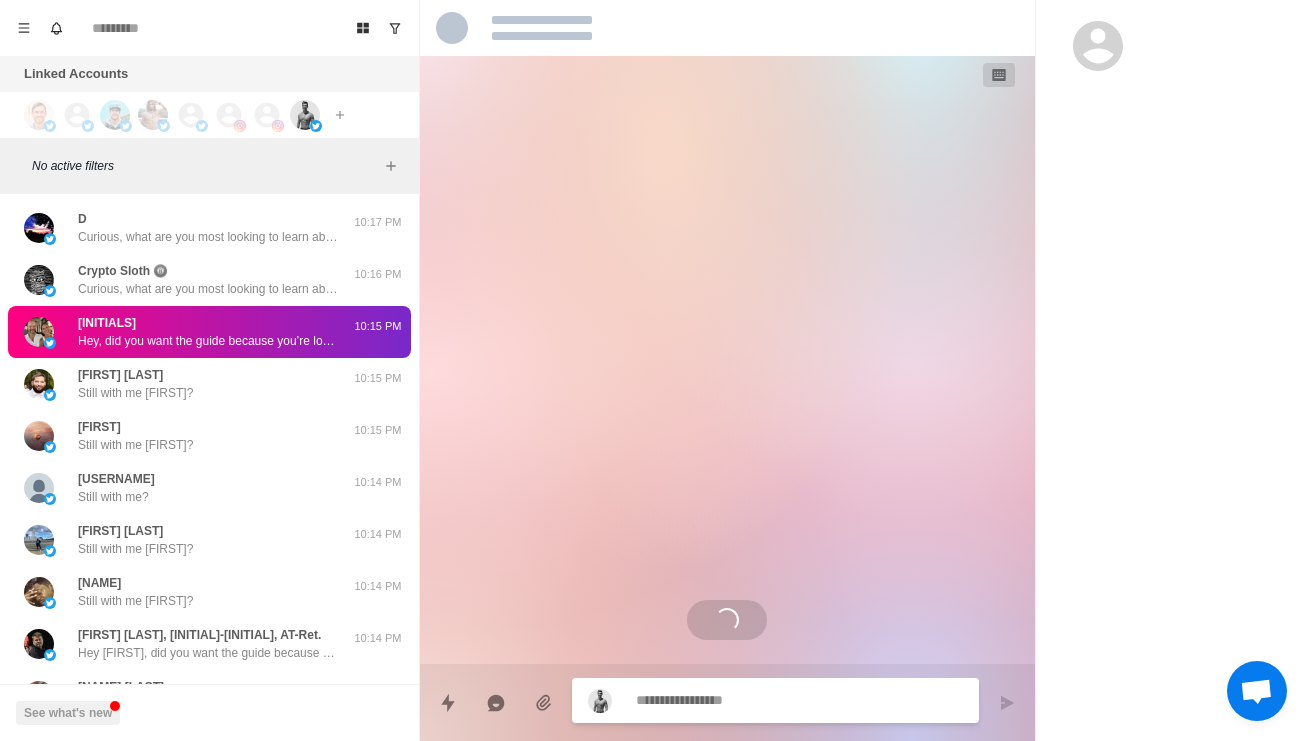 scroll, scrollTop: 0, scrollLeft: 0, axis: both 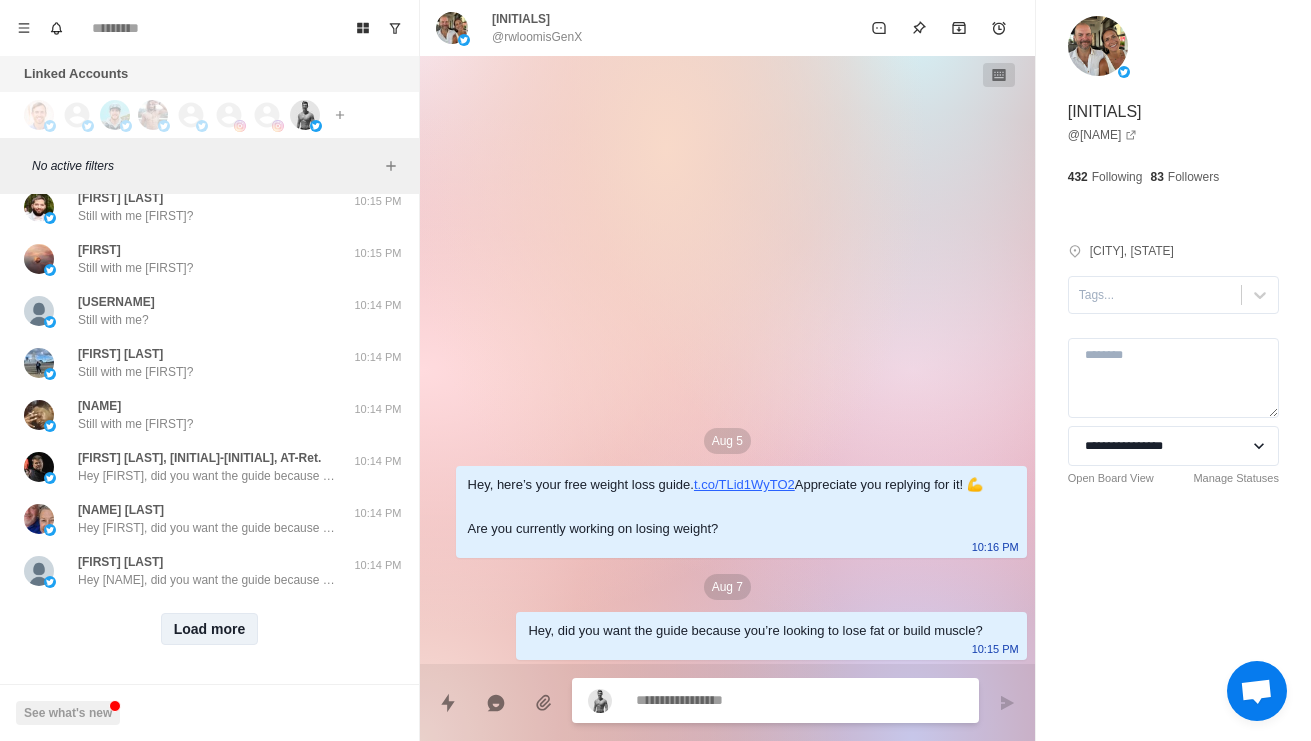 click on "Load more" at bounding box center (210, 629) 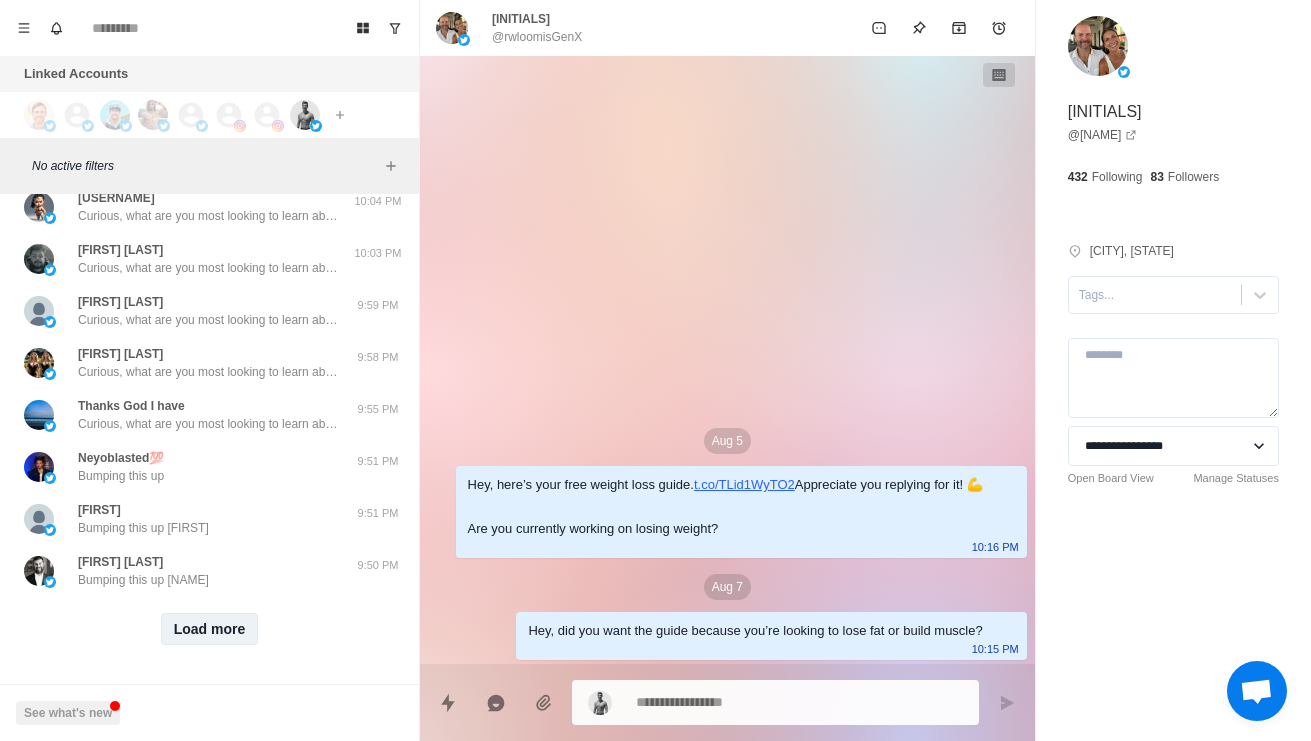 scroll, scrollTop: 9147, scrollLeft: 0, axis: vertical 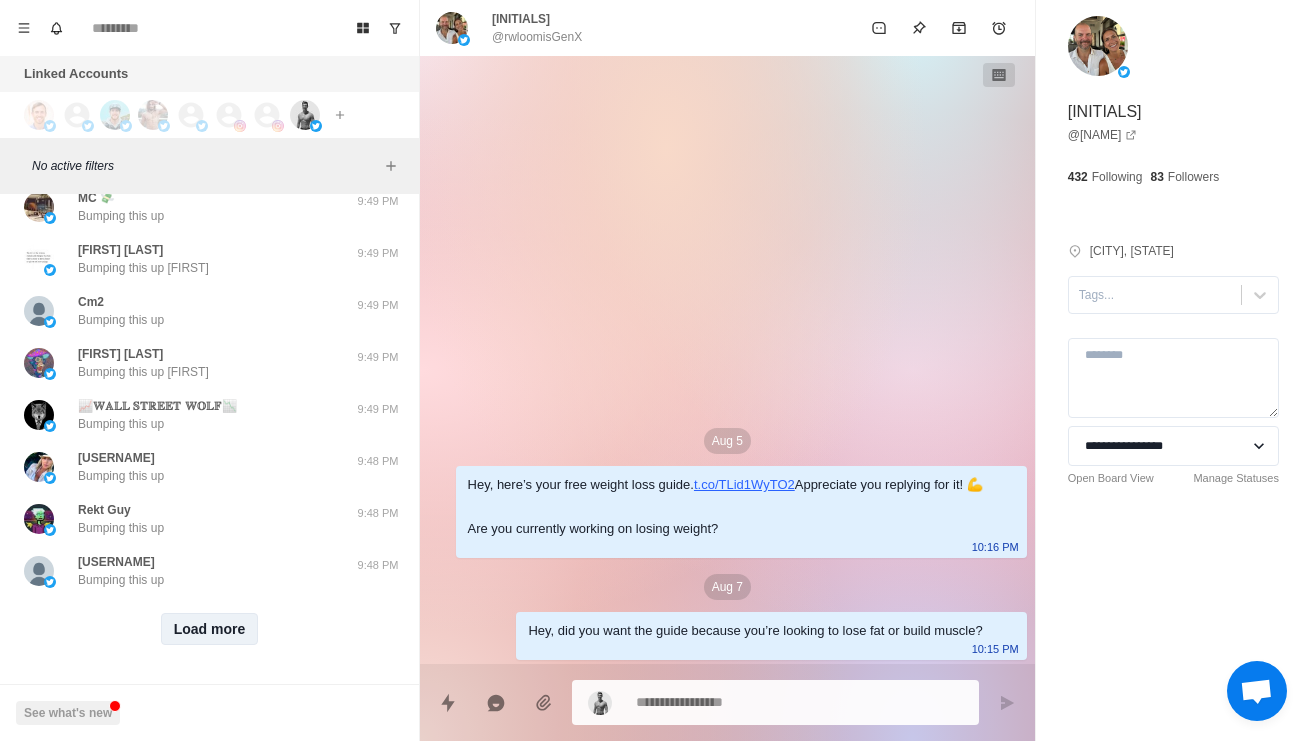 click on "Load more" at bounding box center (210, 629) 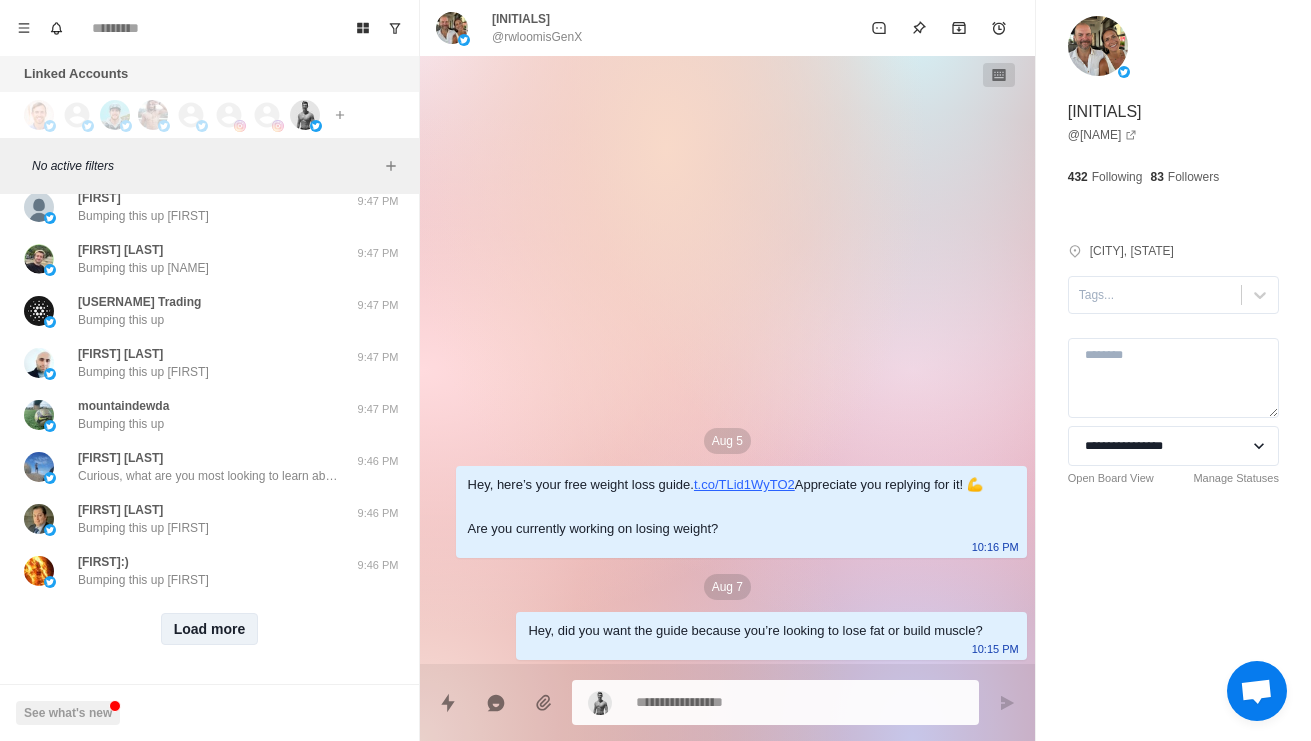 scroll, scrollTop: 11267, scrollLeft: 0, axis: vertical 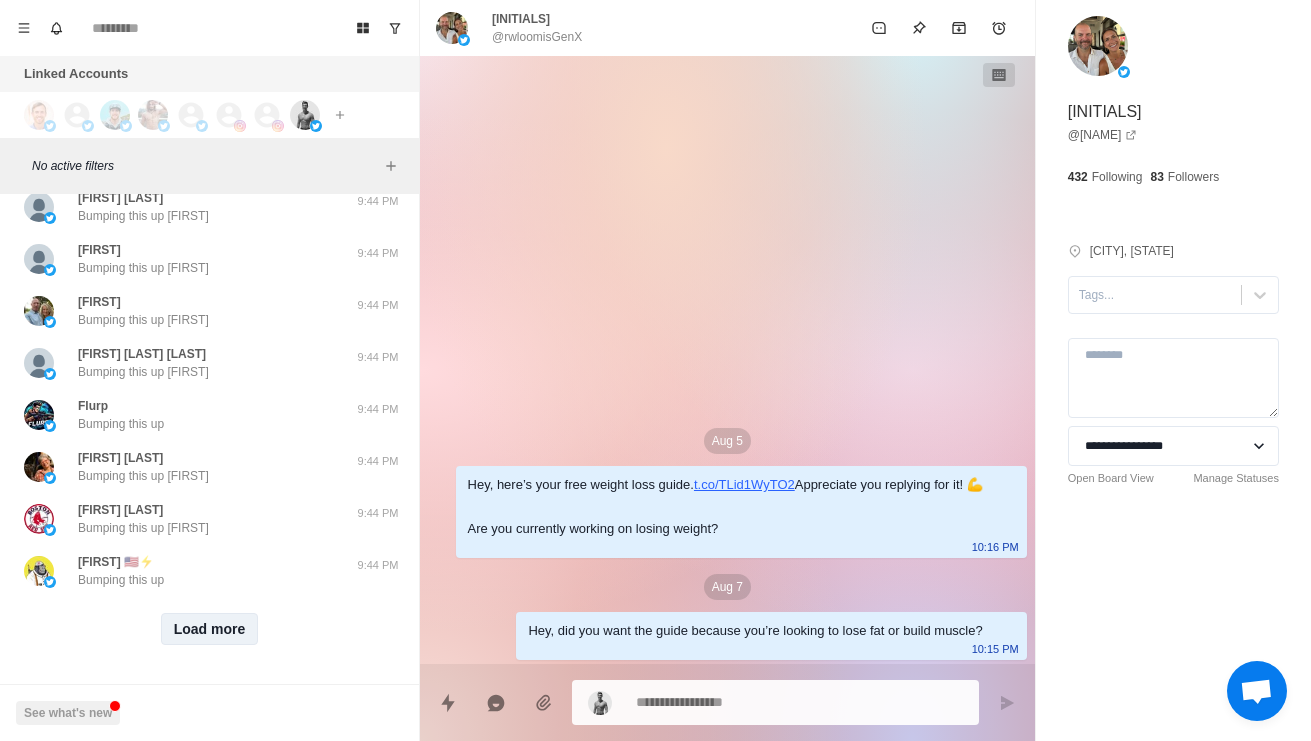 click on "Load more" at bounding box center [210, 629] 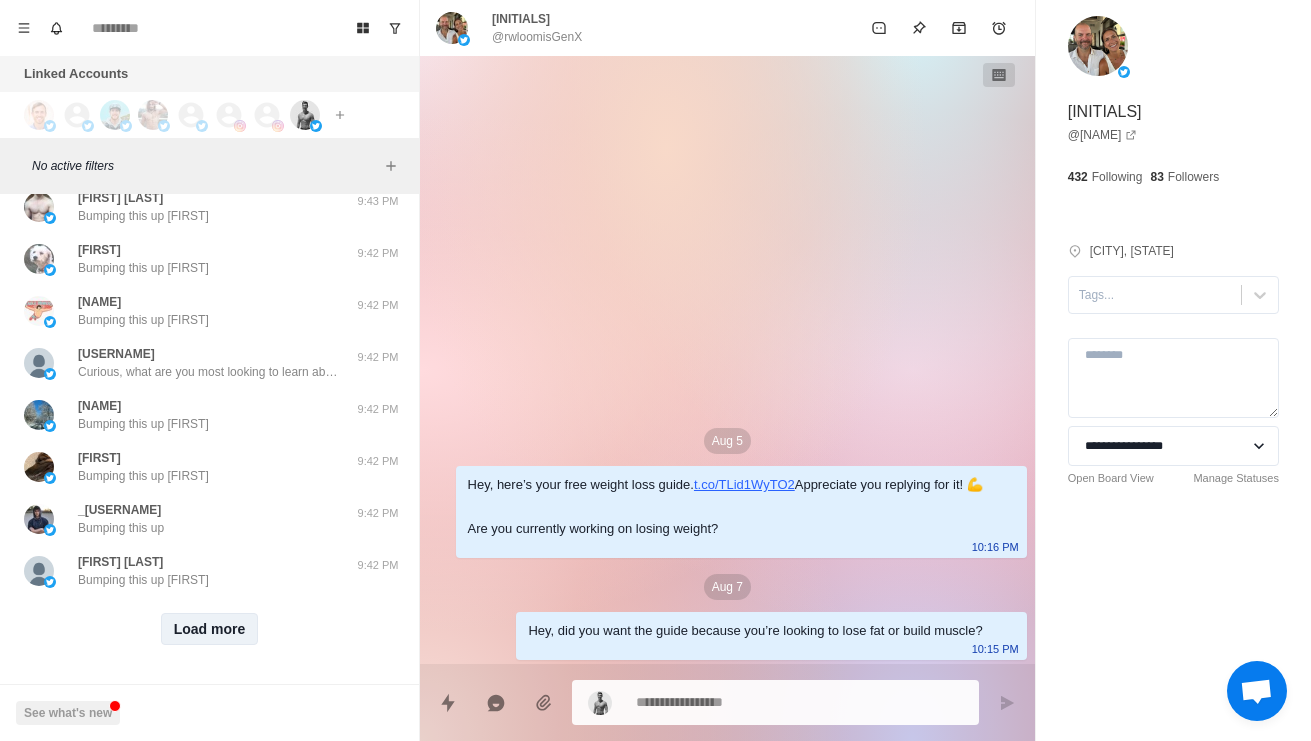 scroll, scrollTop: 13405, scrollLeft: 0, axis: vertical 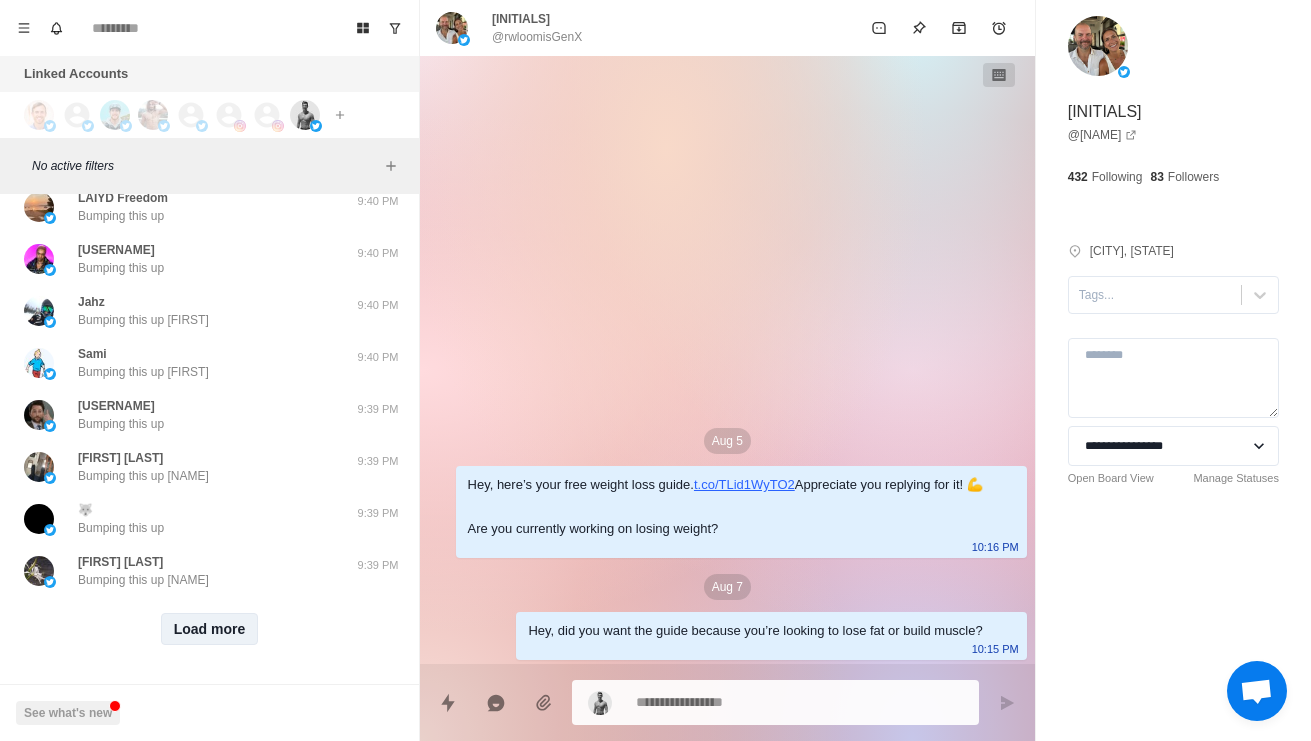 click on "Load more" at bounding box center (210, 629) 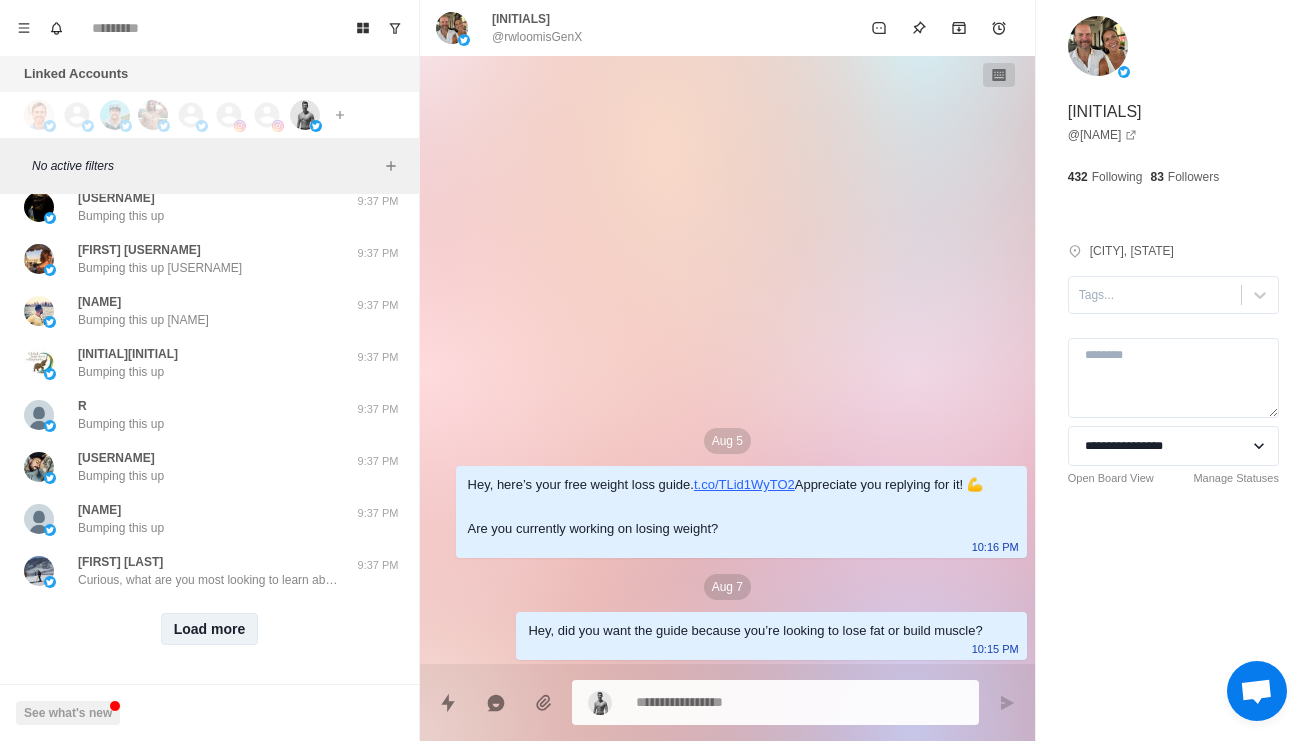 scroll, scrollTop: 15525, scrollLeft: 0, axis: vertical 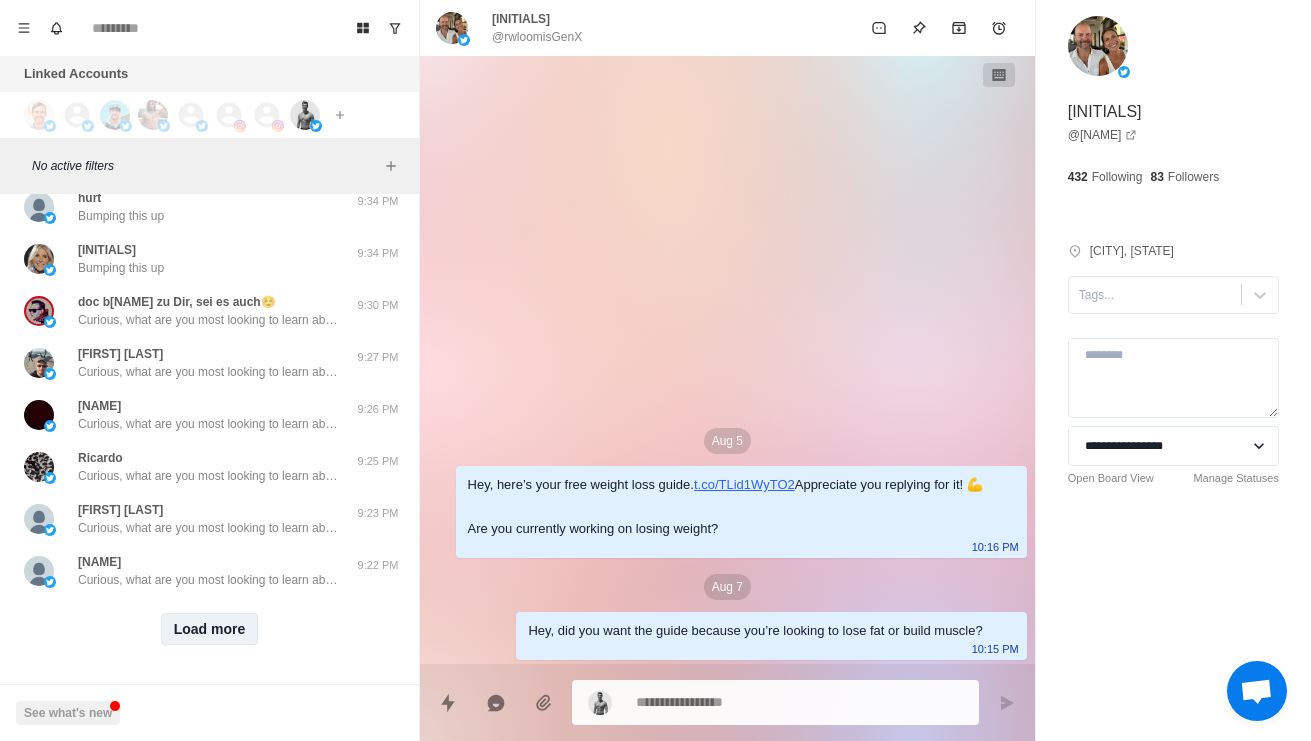 click on "Load more" at bounding box center [210, 629] 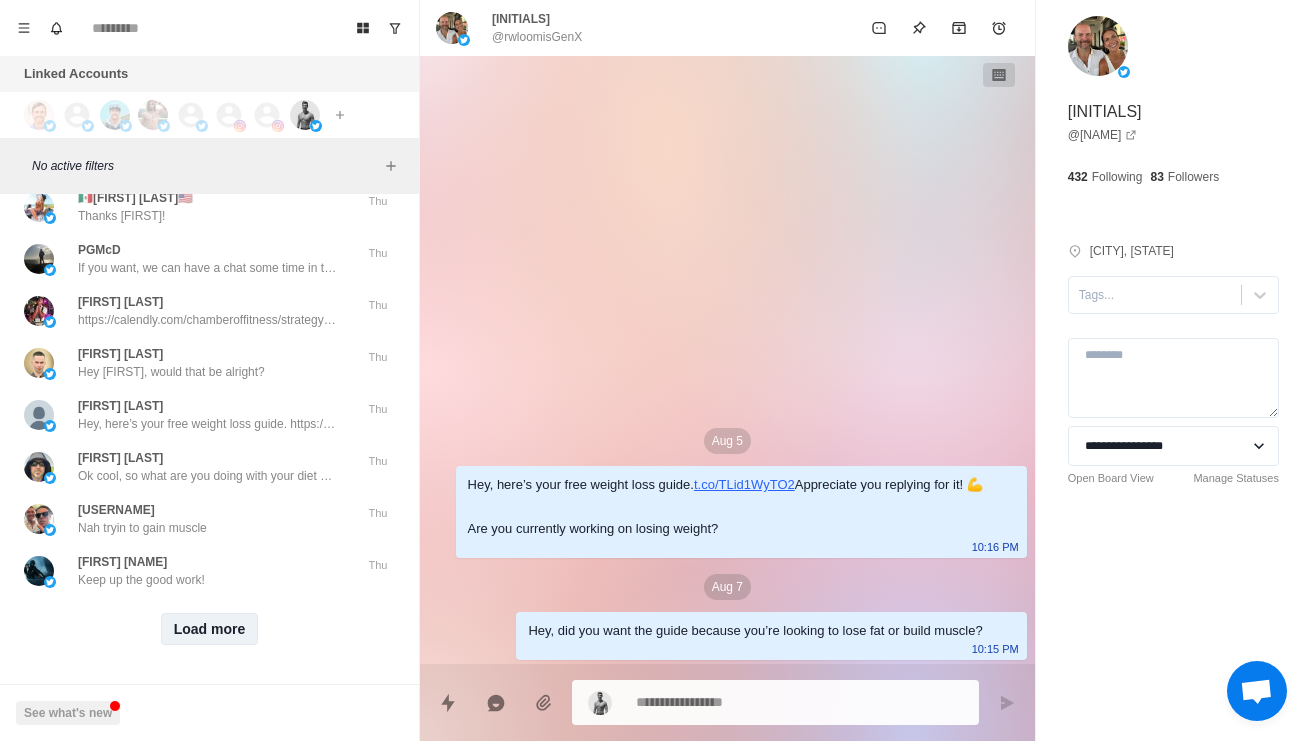 scroll, scrollTop: 17645, scrollLeft: 0, axis: vertical 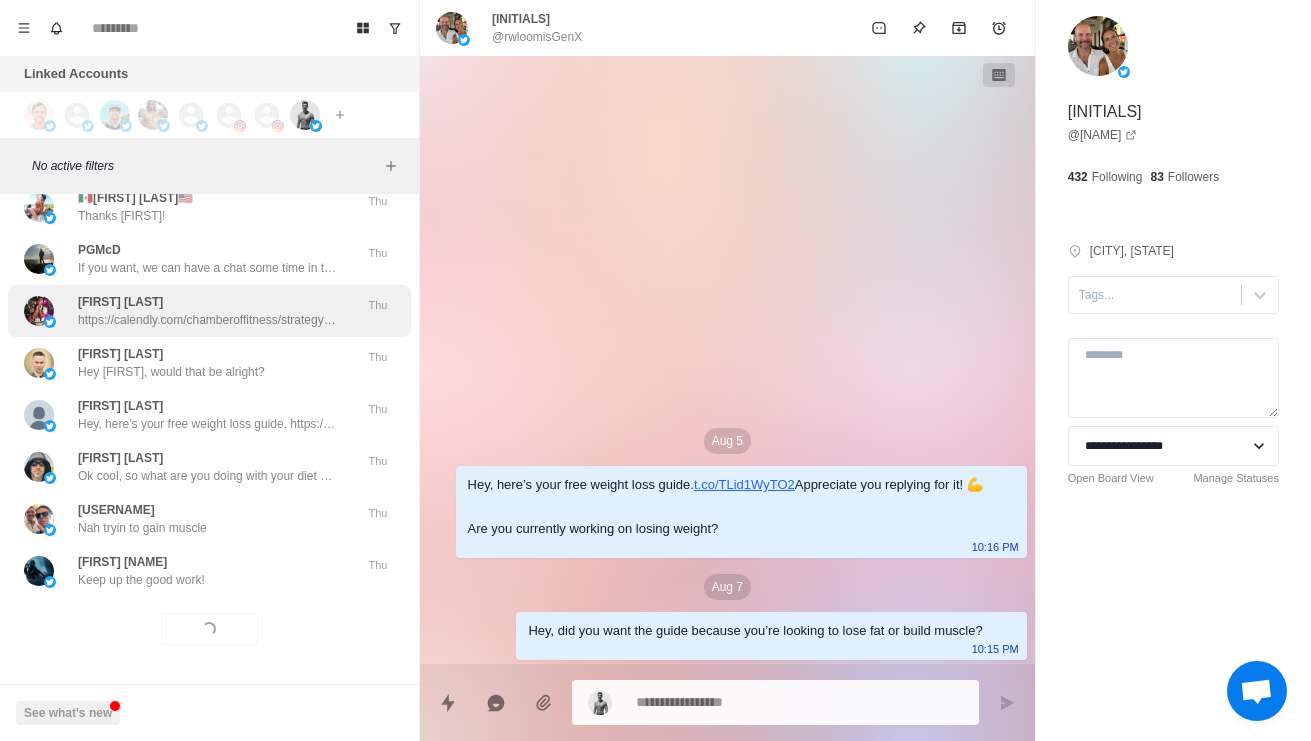 click at bounding box center [39, 311] 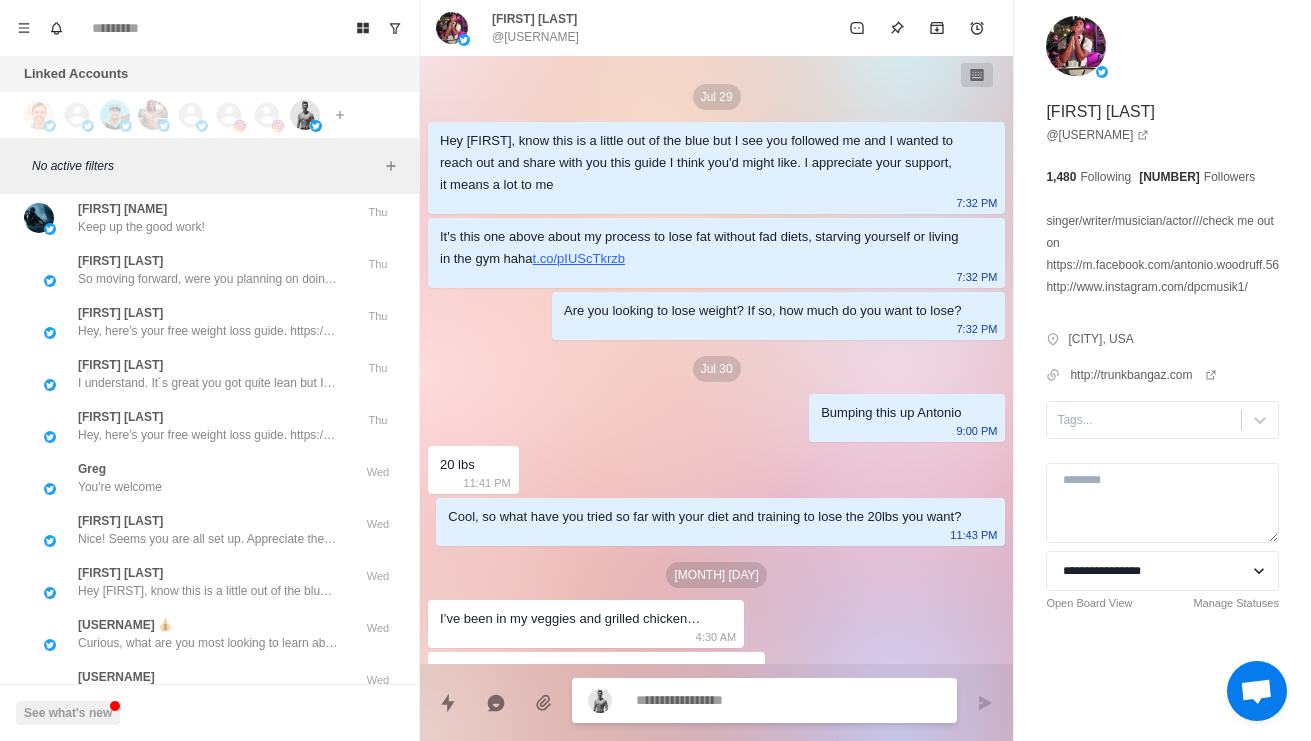 scroll, scrollTop: 2590, scrollLeft: 0, axis: vertical 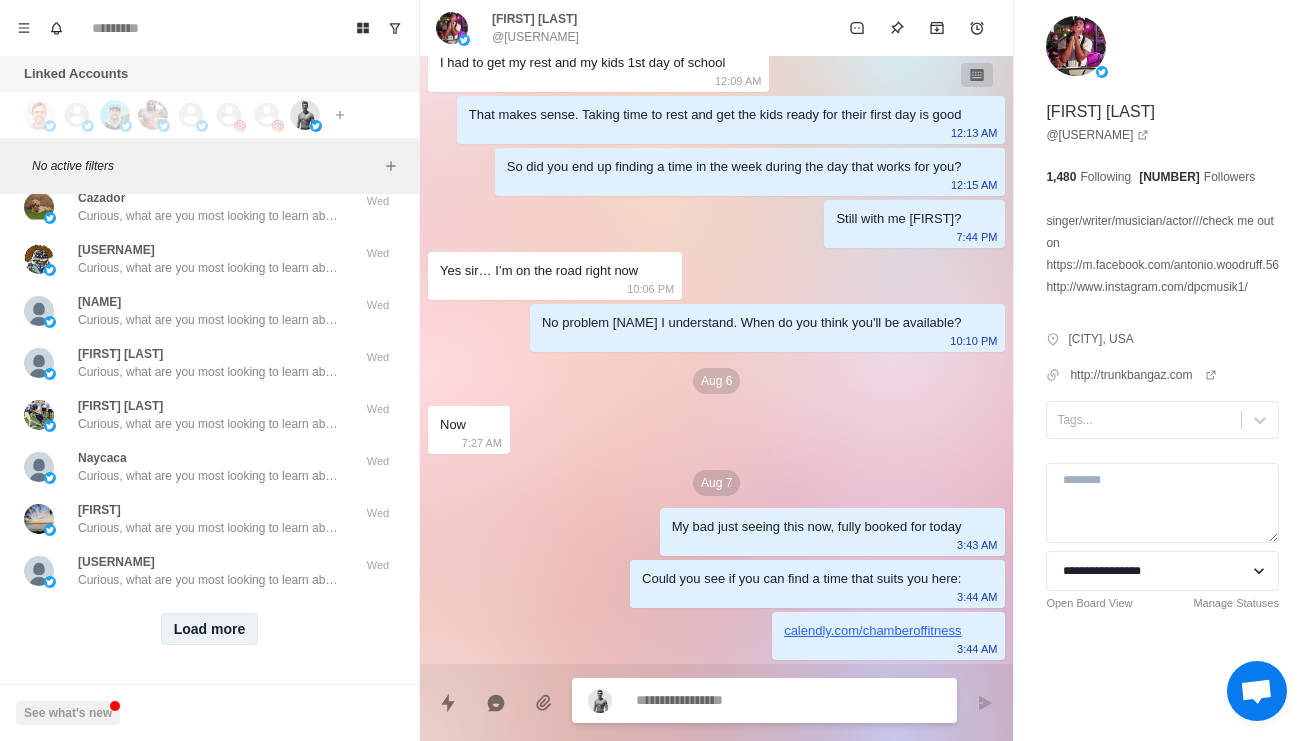 click on "Load more" at bounding box center (210, 629) 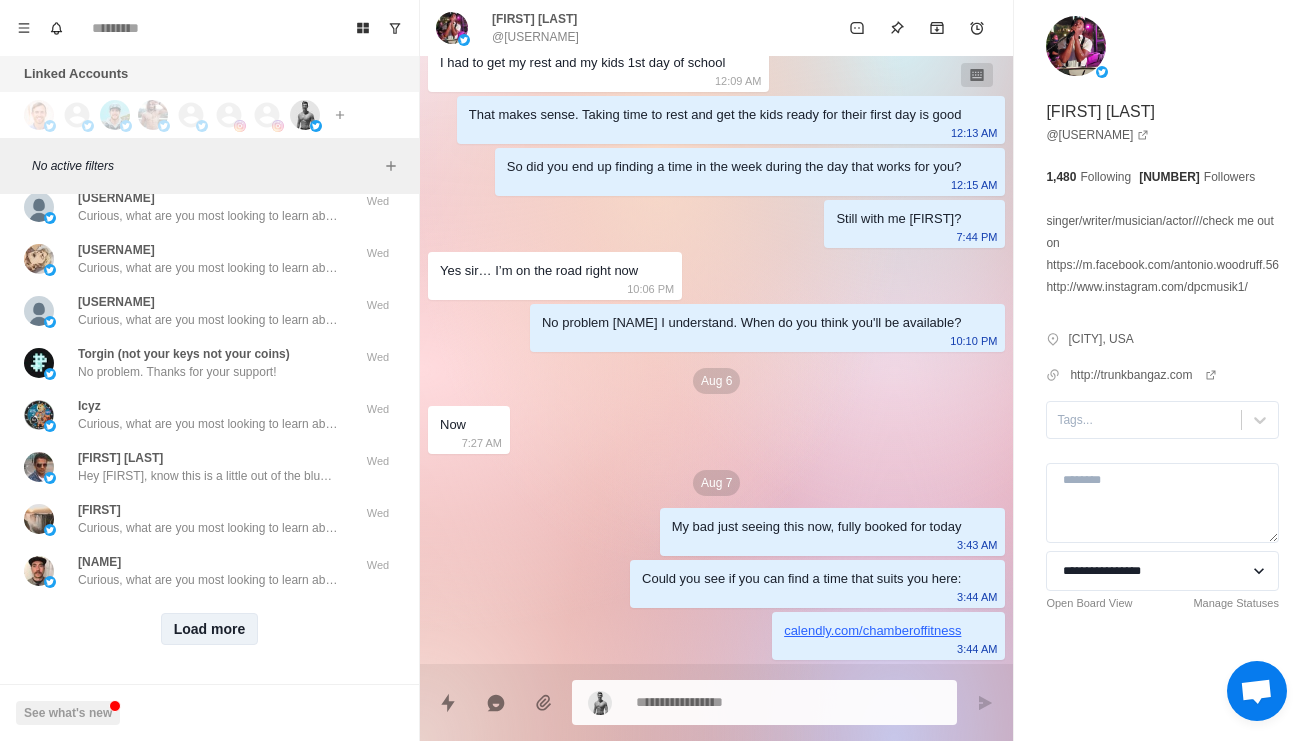 scroll, scrollTop: 19765, scrollLeft: 0, axis: vertical 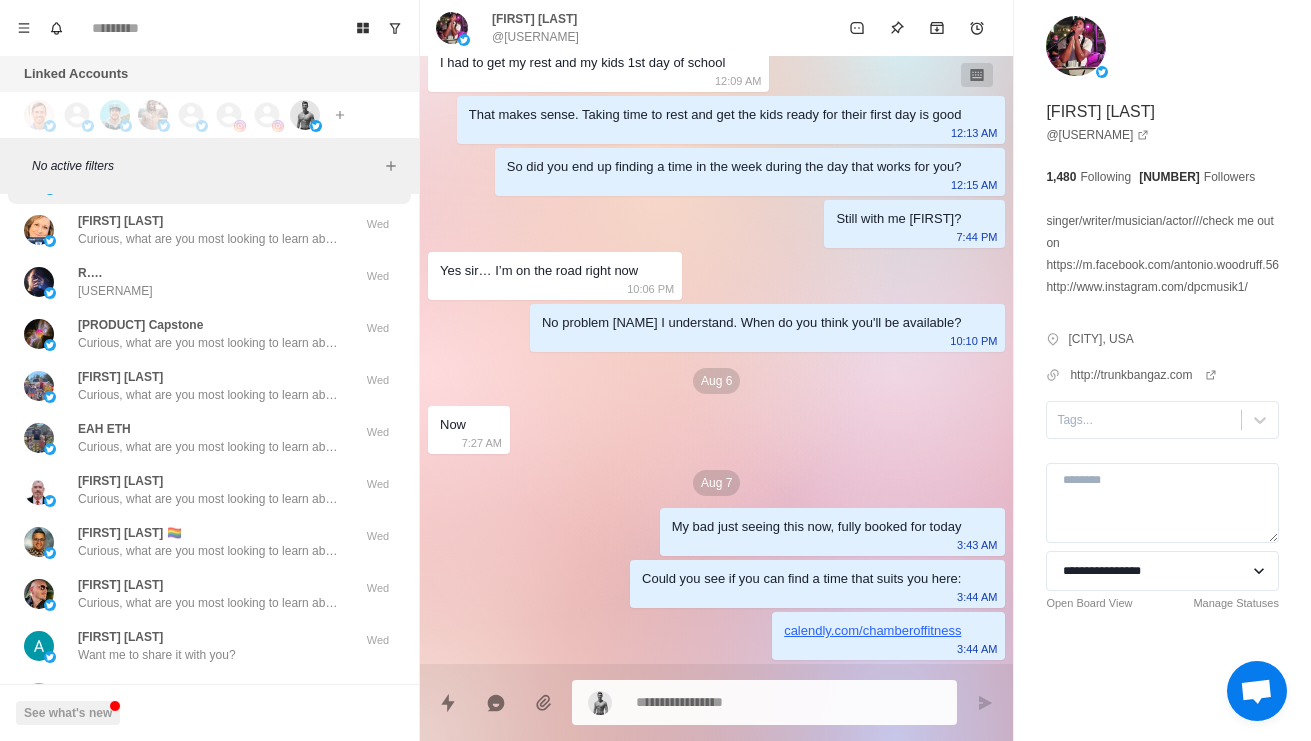 click on "Curious, what are you most looking to learn about currently? Like weight loss, diets, workouts etc?" at bounding box center [208, 187] 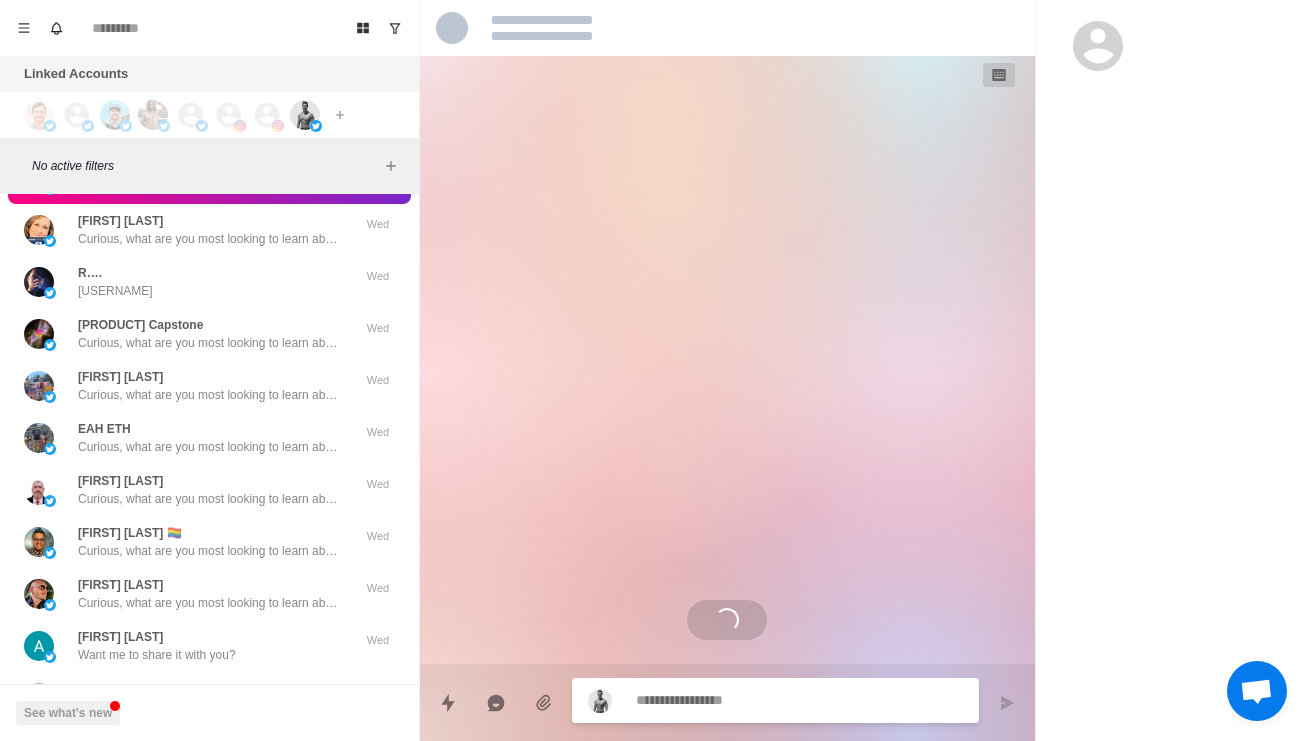 scroll, scrollTop: 0, scrollLeft: 0, axis: both 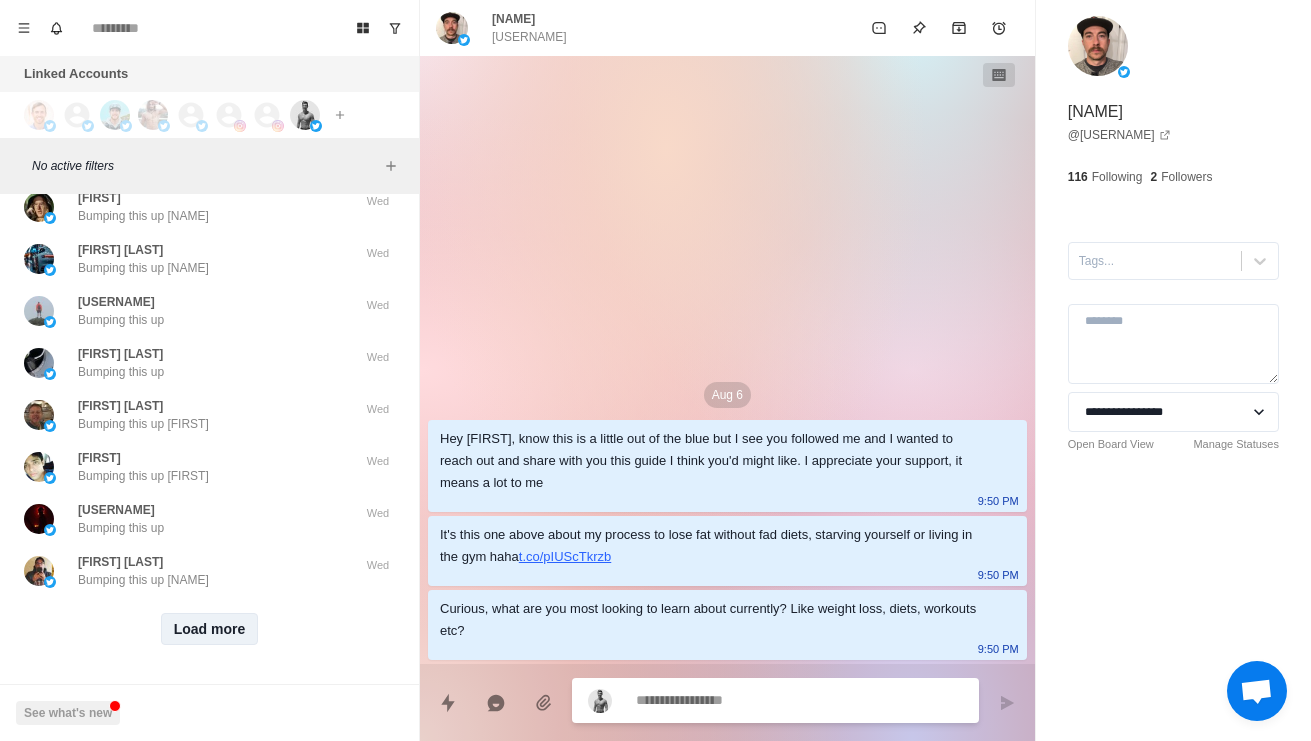 click on "Load more" at bounding box center [210, 629] 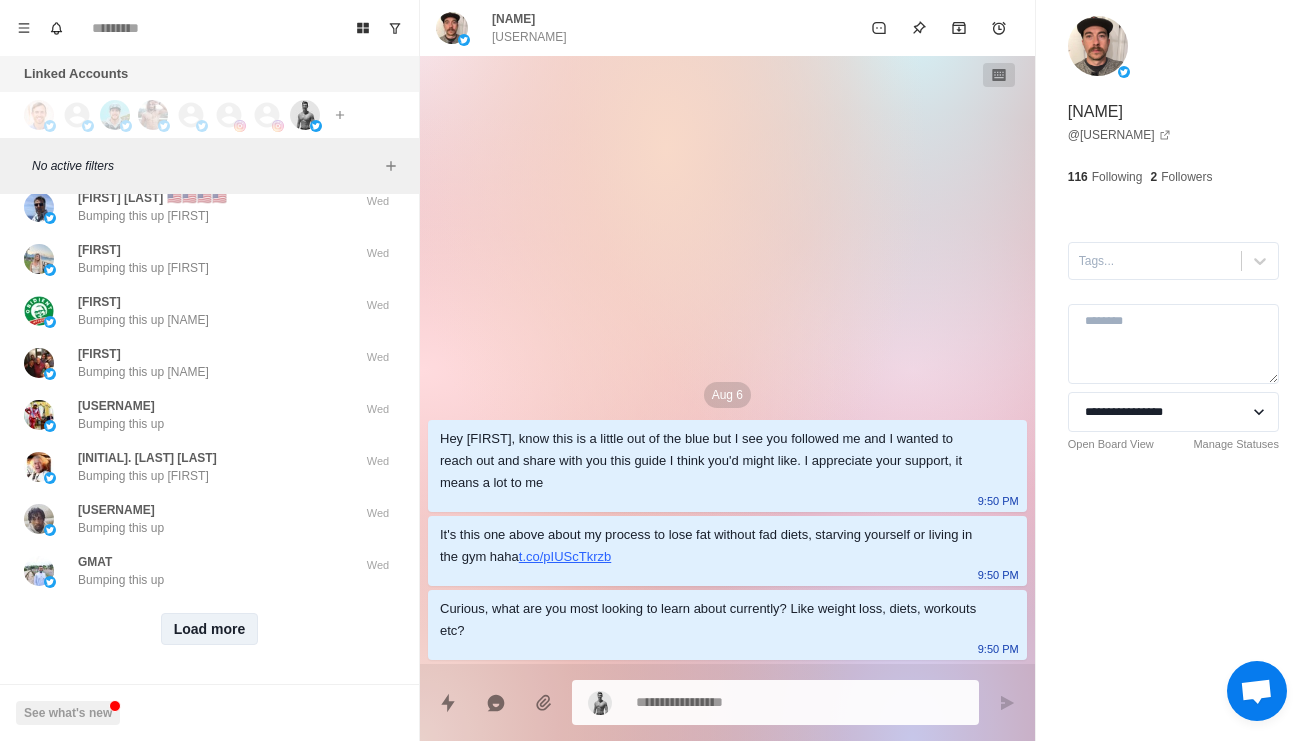 scroll, scrollTop: 21876, scrollLeft: 0, axis: vertical 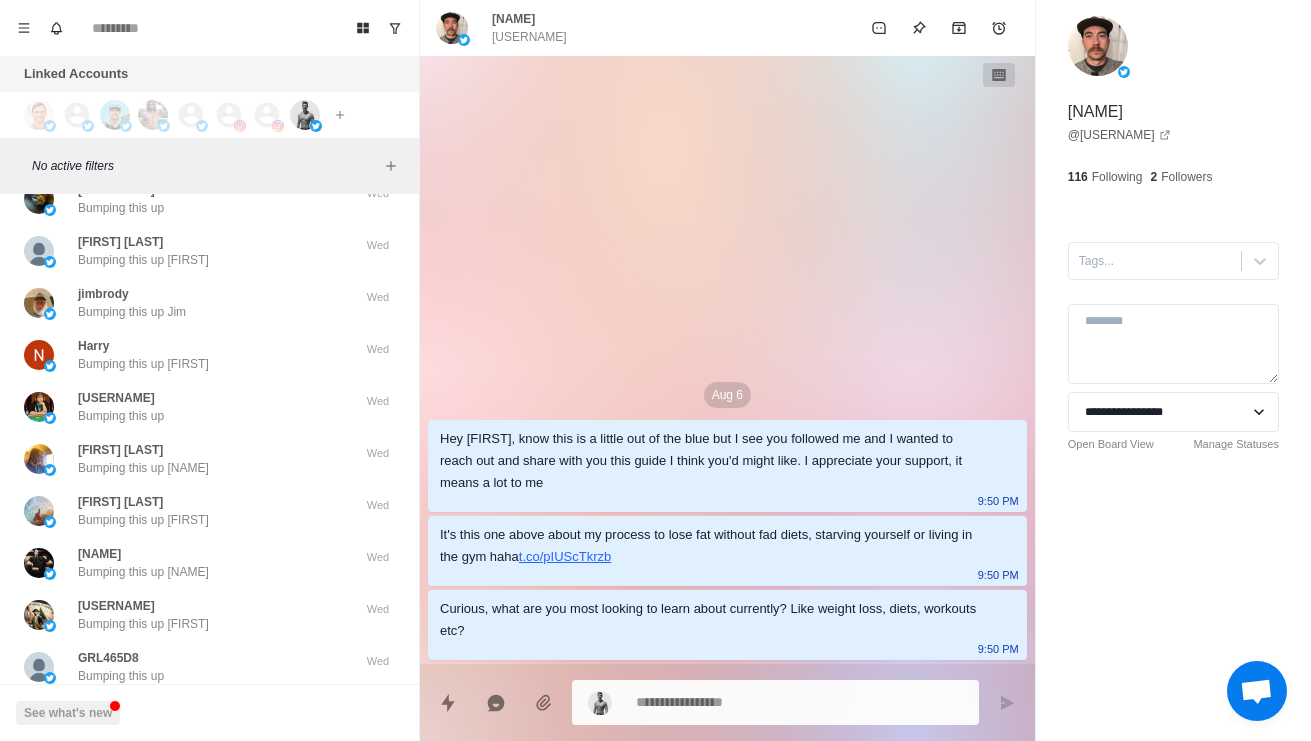 type on "*" 